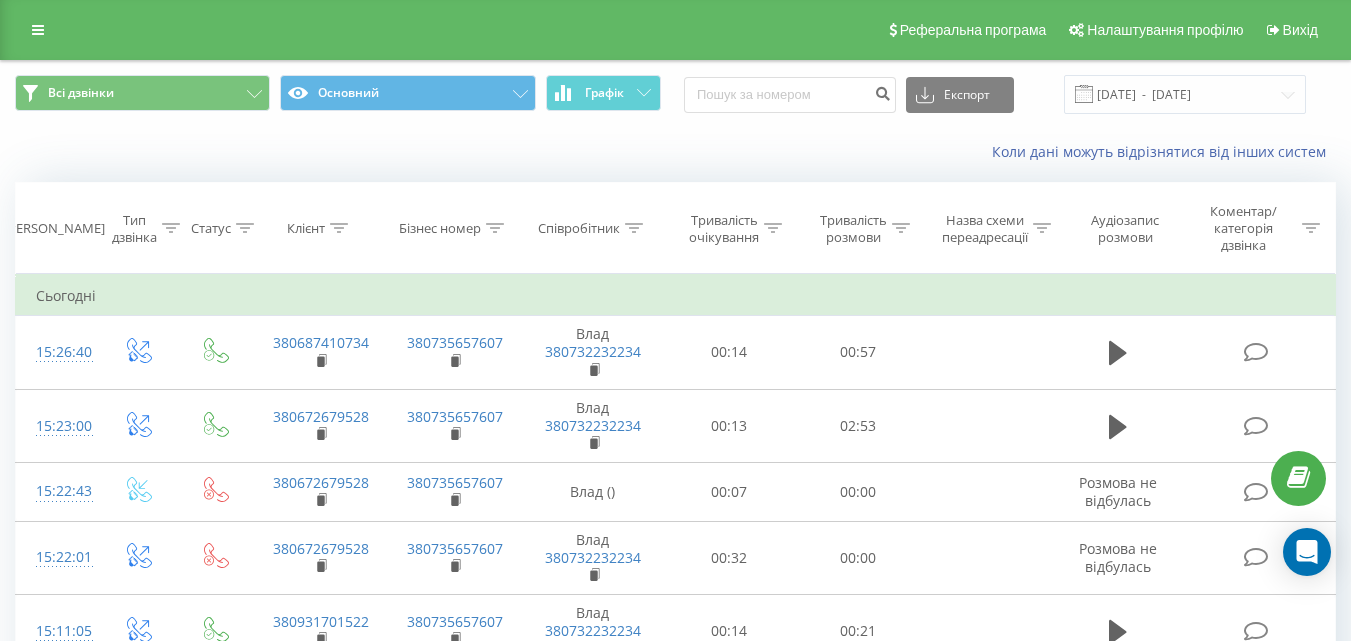 scroll, scrollTop: 0, scrollLeft: 0, axis: both 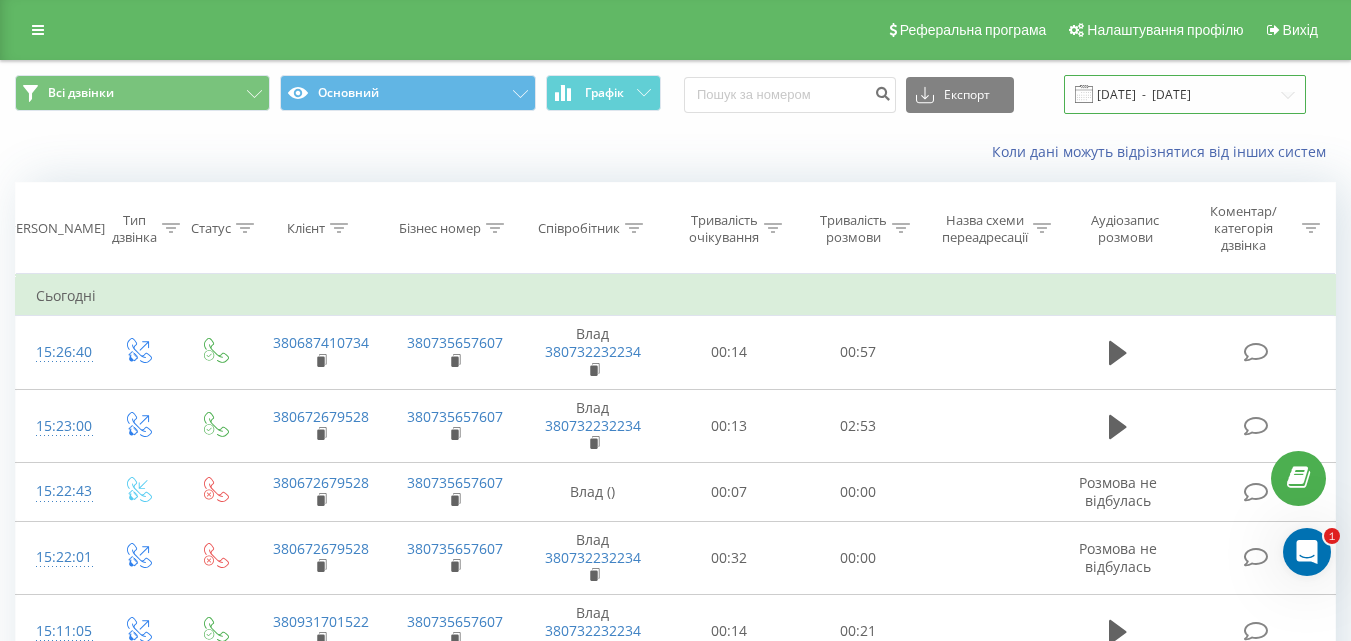 click on "[DATE]  -  [DATE]" at bounding box center [1185, 94] 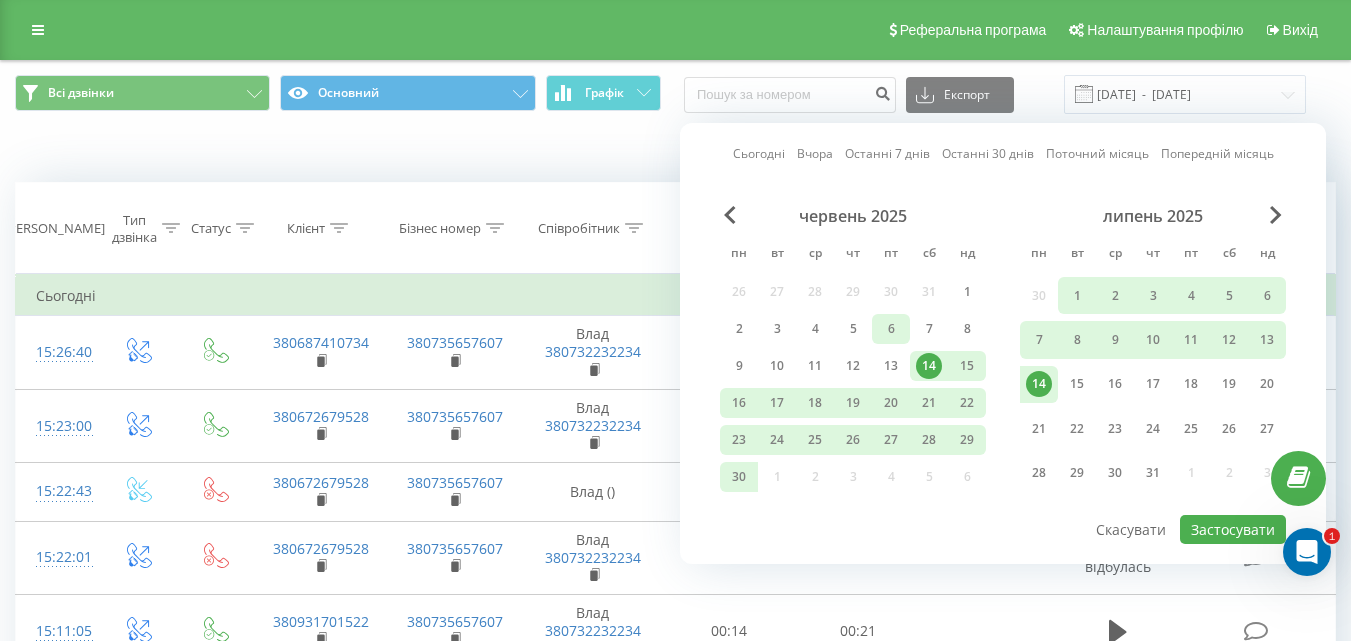 click on "6" at bounding box center (891, 329) 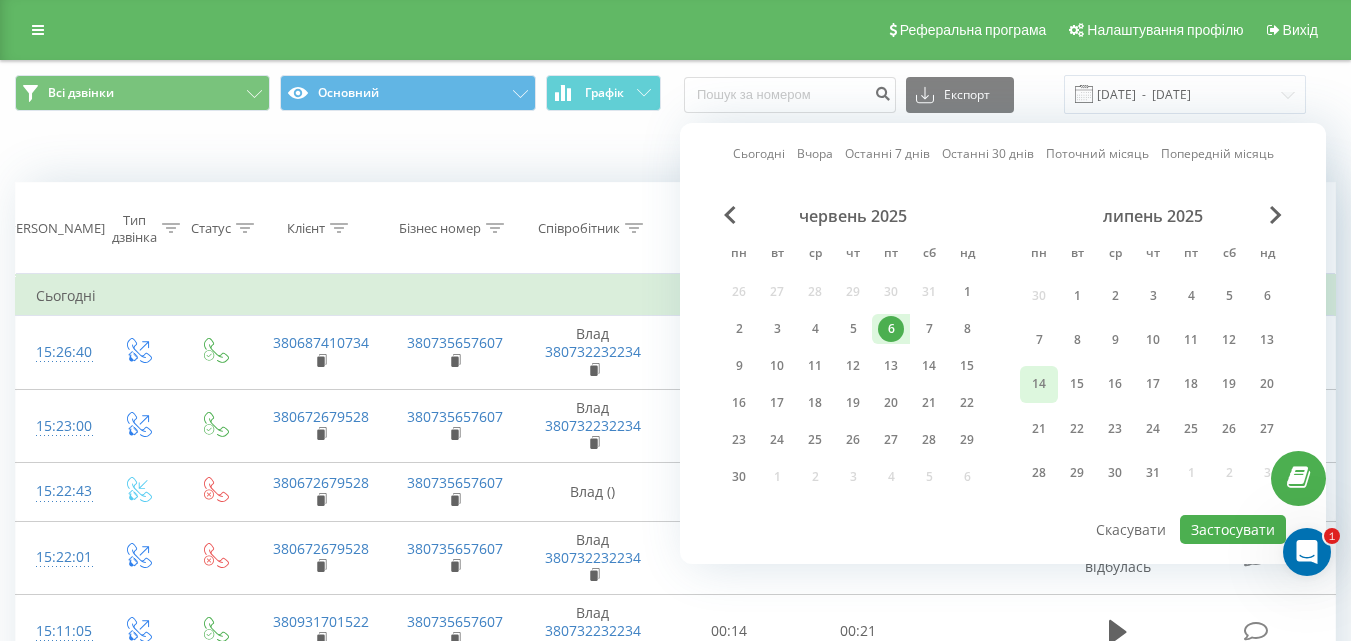 click on "14" at bounding box center (1039, 384) 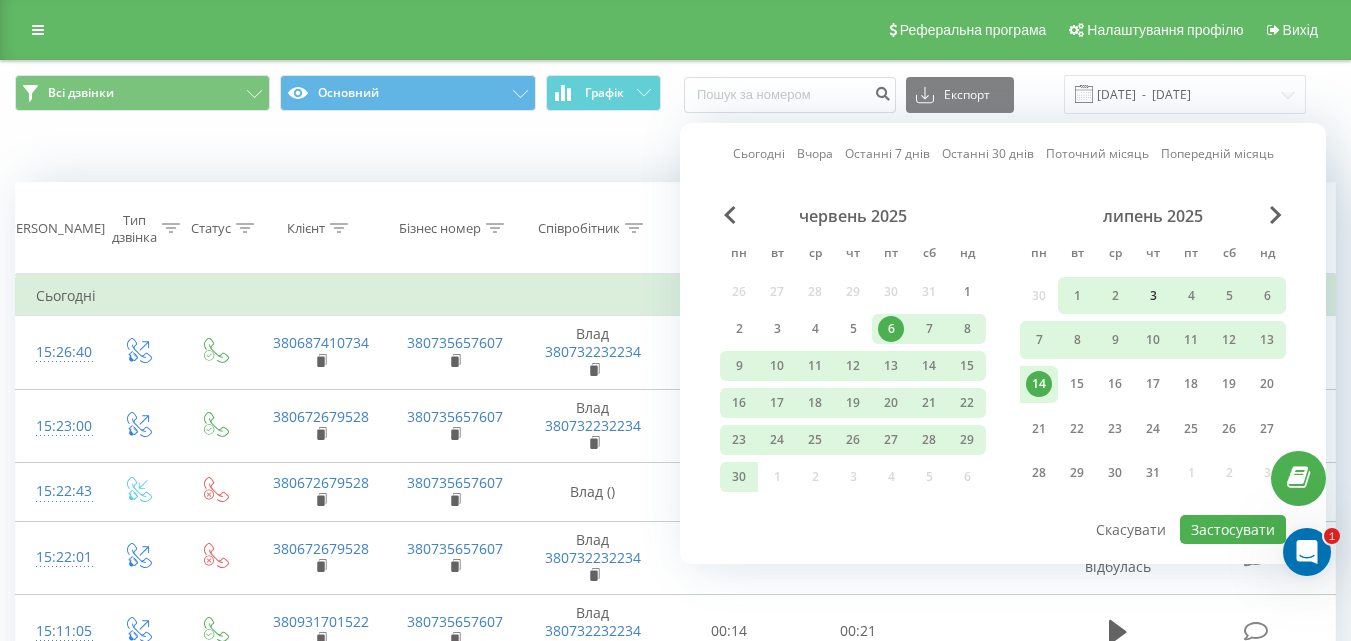 click on "3" at bounding box center [1153, 296] 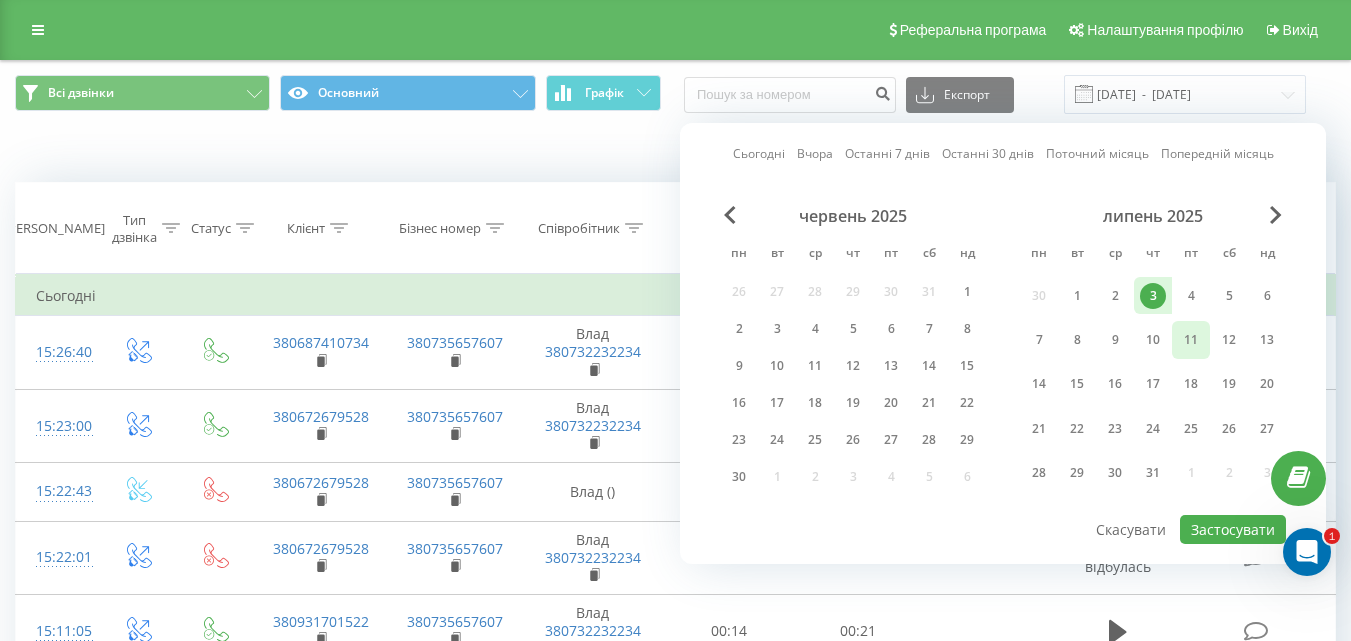 click on "11" at bounding box center [1191, 340] 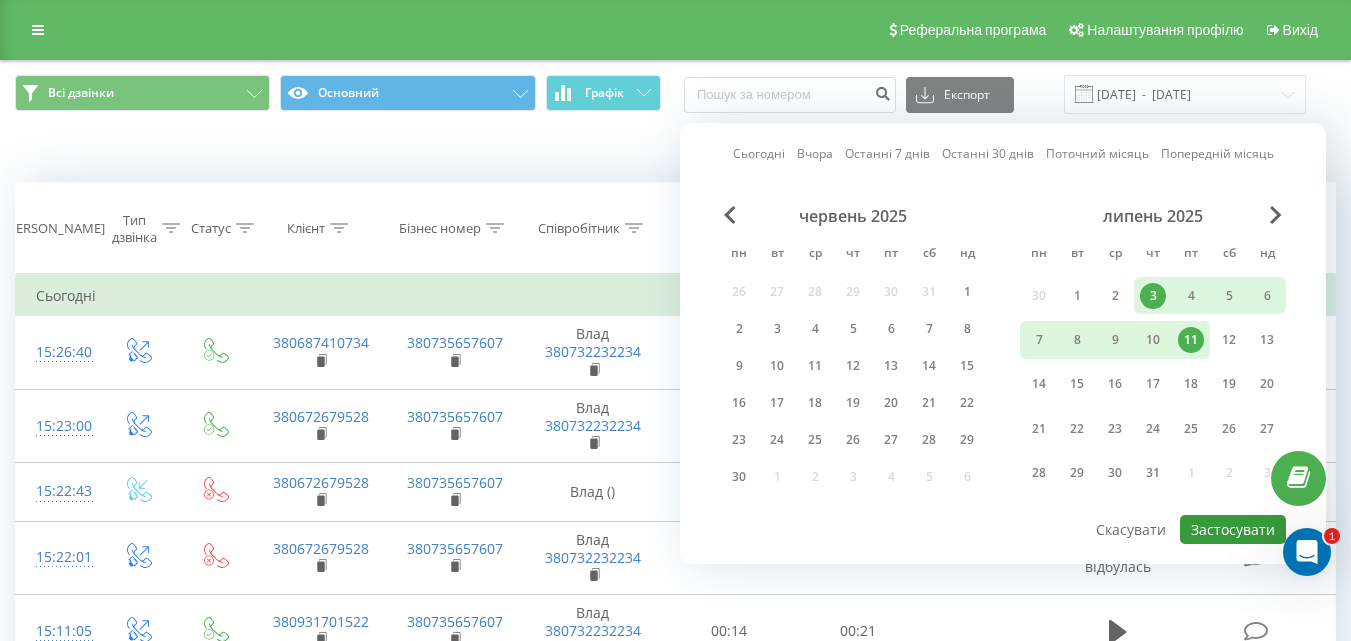 click on "Застосувати" at bounding box center [1233, 529] 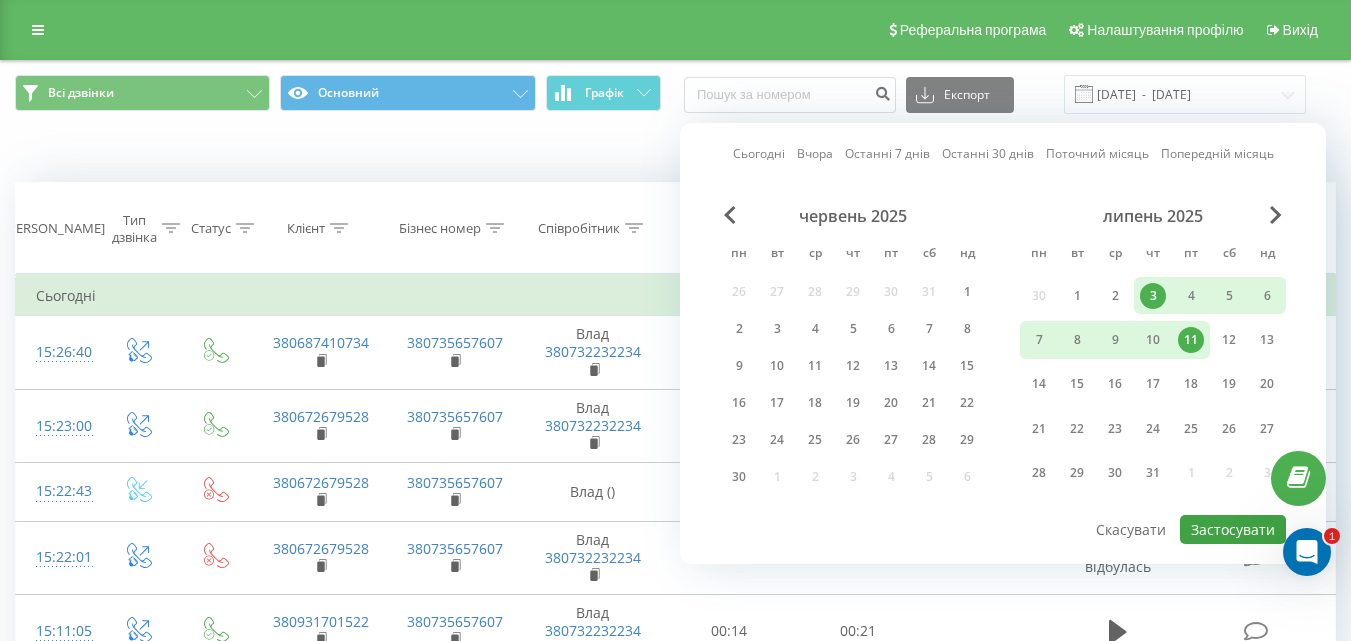 type on "[DATE]  -  [DATE]" 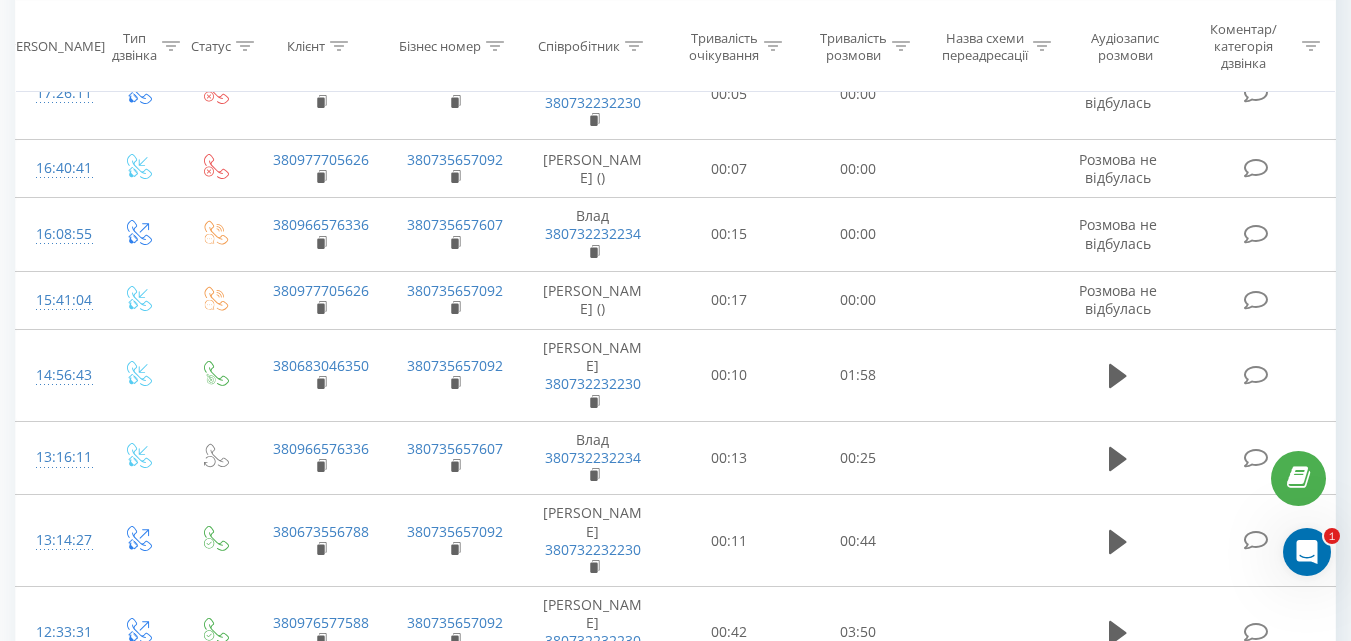 scroll, scrollTop: 899, scrollLeft: 0, axis: vertical 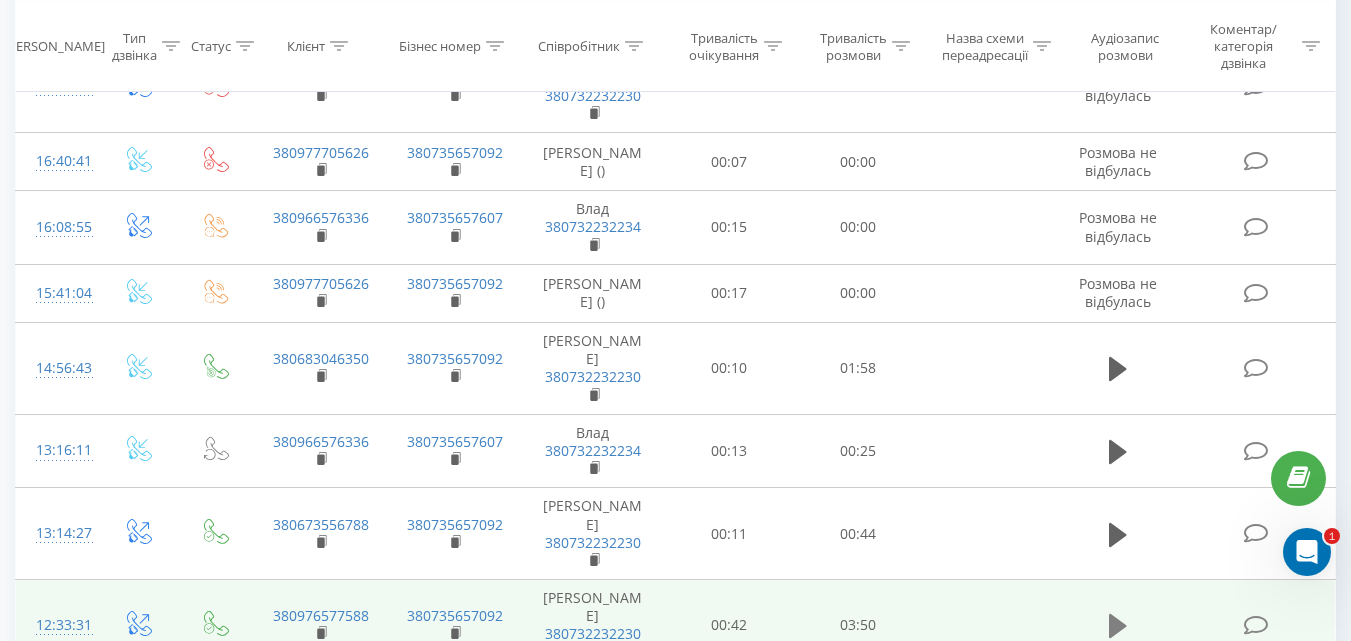 click 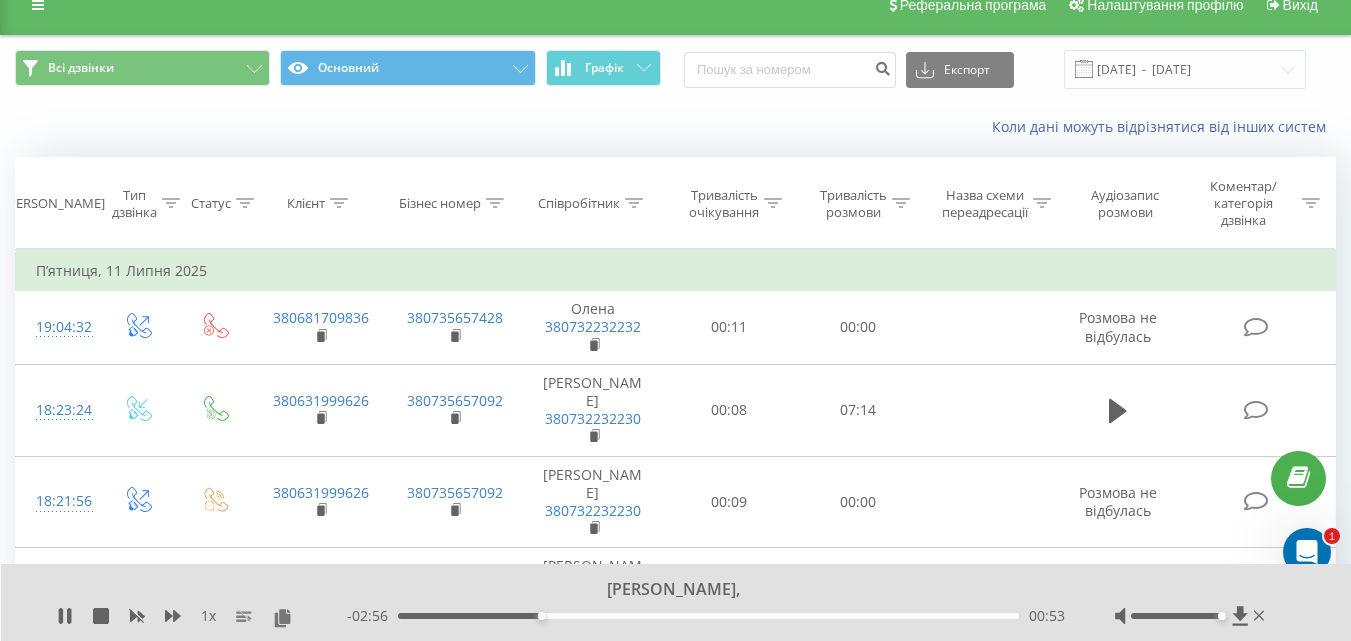 scroll, scrollTop: 0, scrollLeft: 0, axis: both 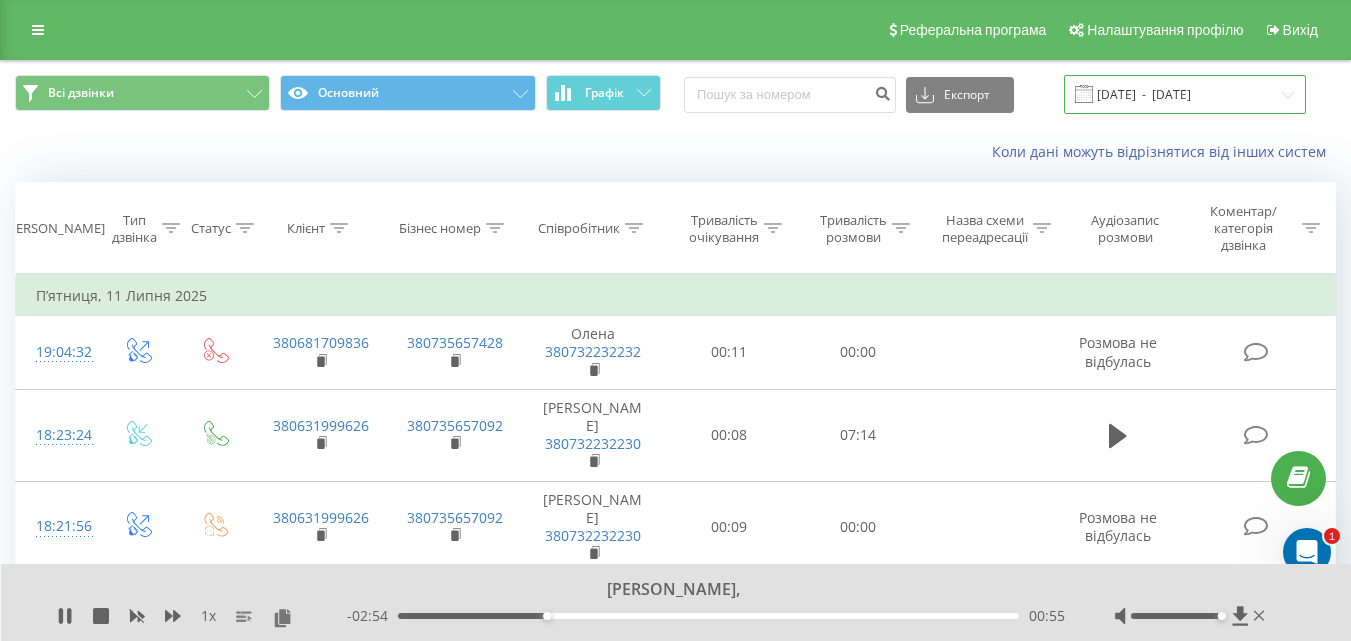 click on "[DATE]  -  [DATE]" at bounding box center [1185, 94] 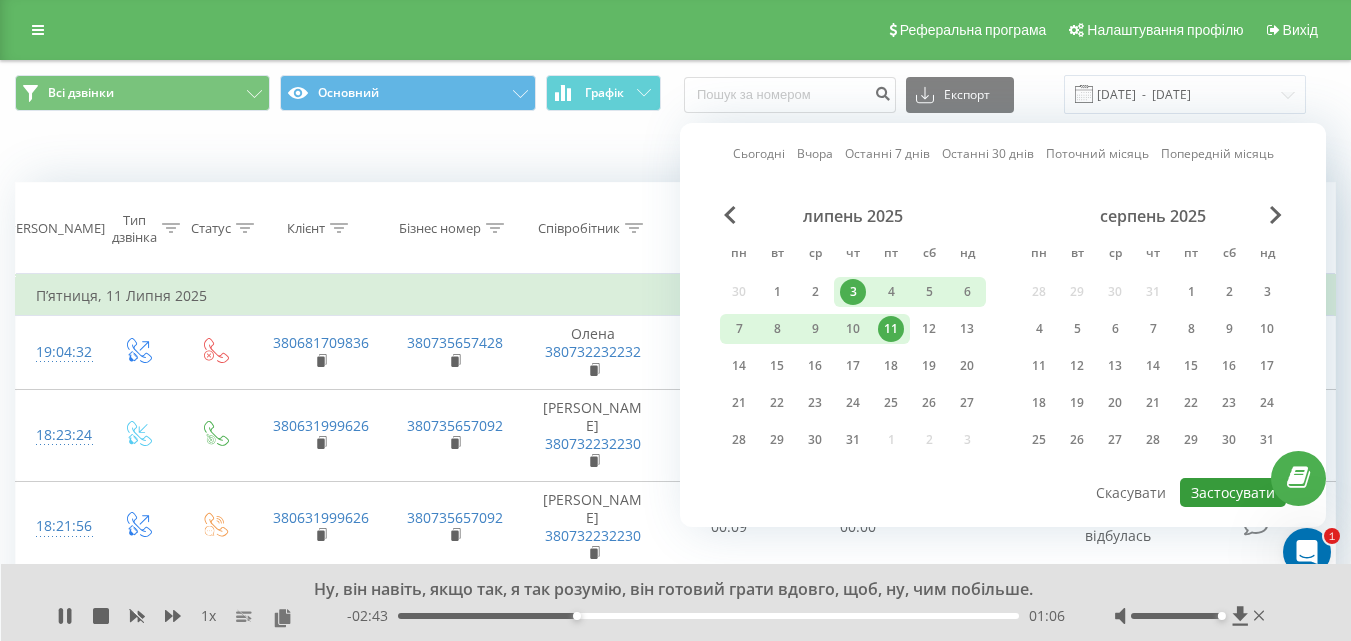 click on "Застосувати" at bounding box center [1233, 492] 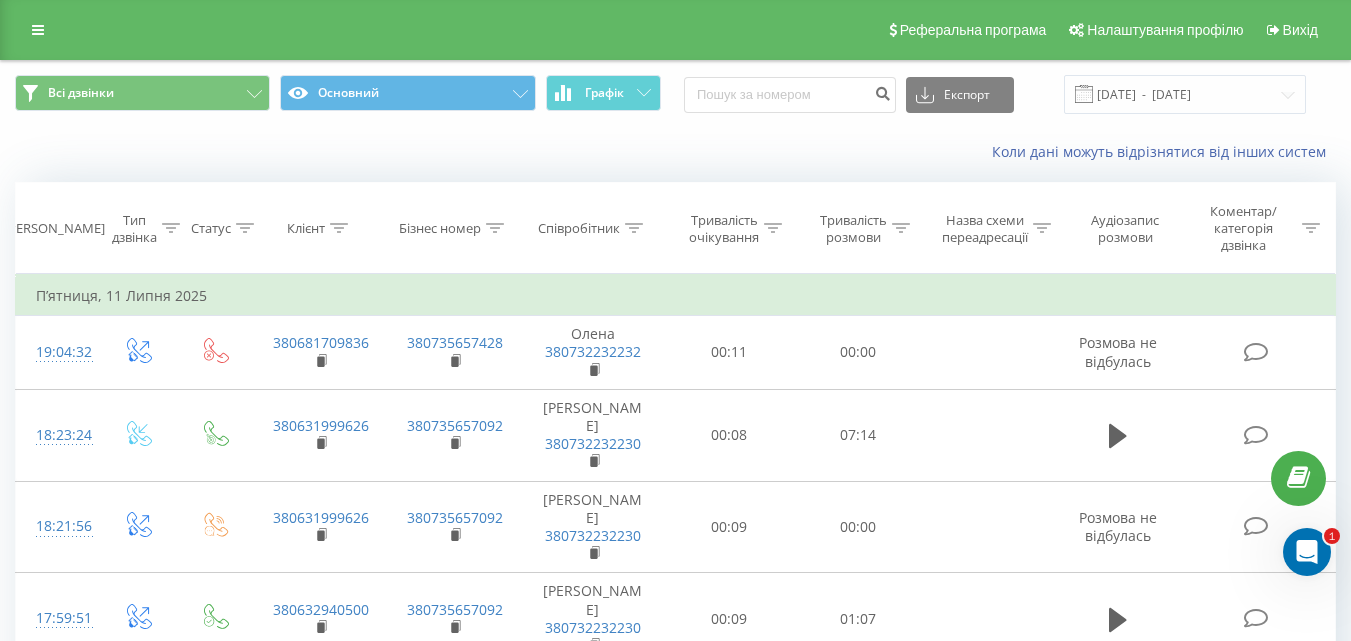 click 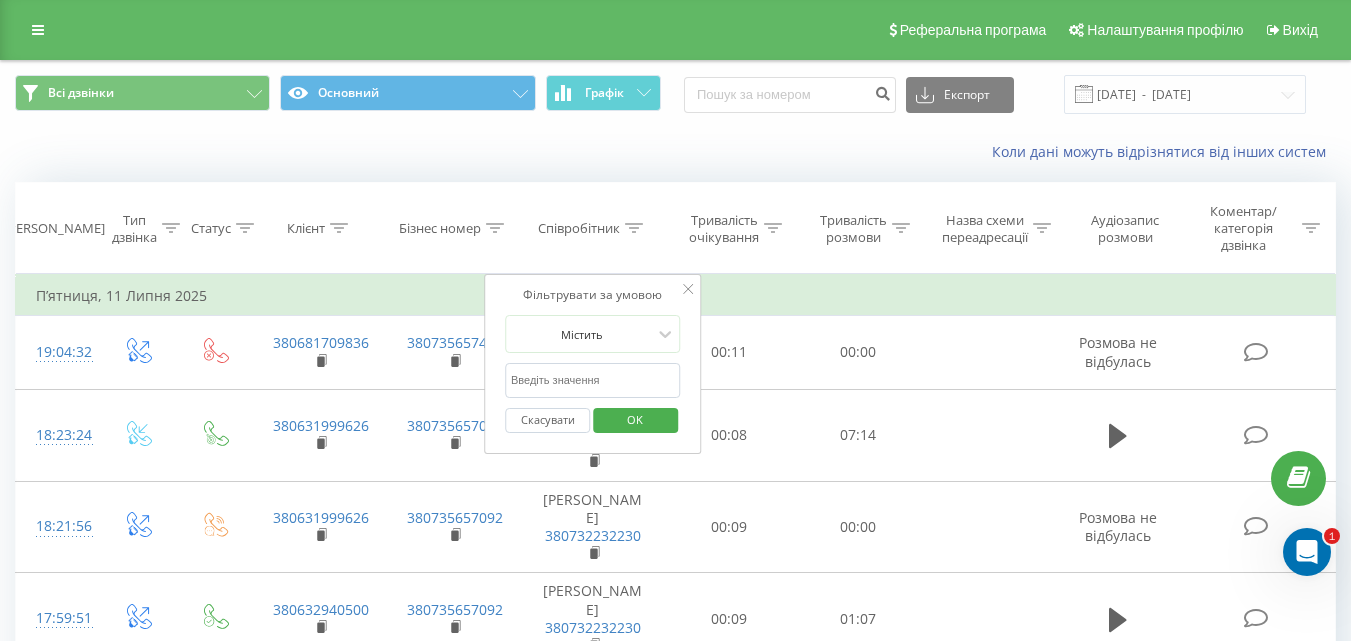 click at bounding box center [593, 380] 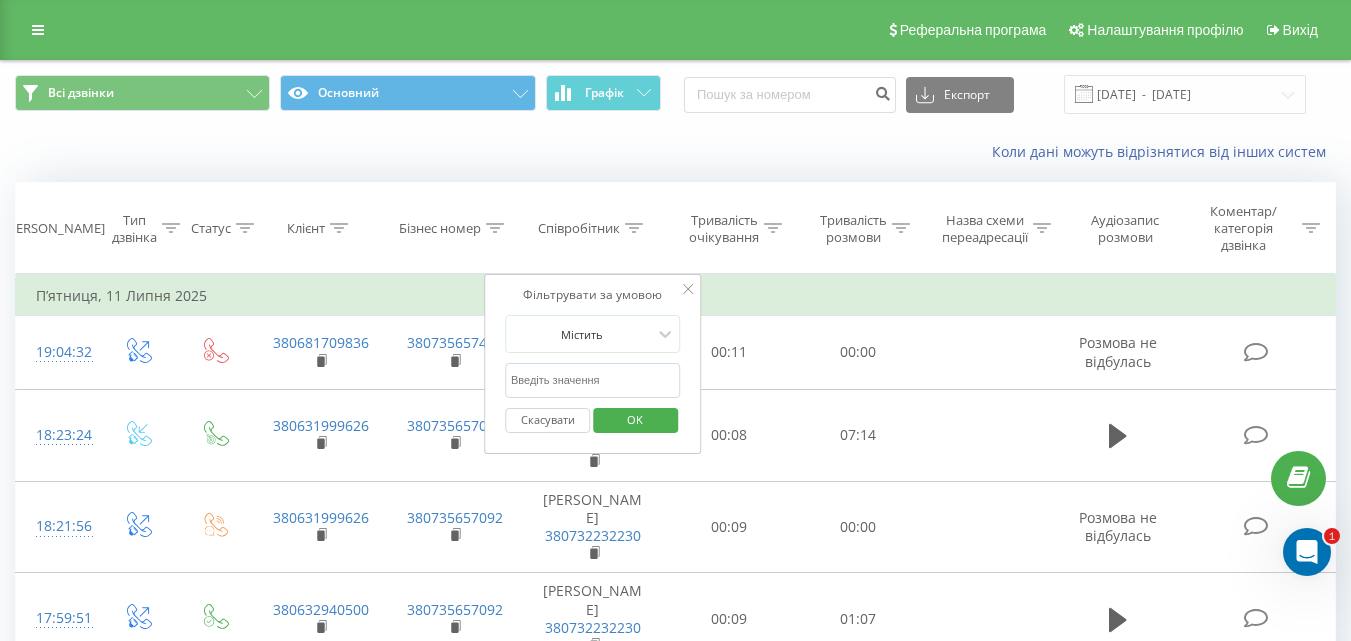type on "Влад" 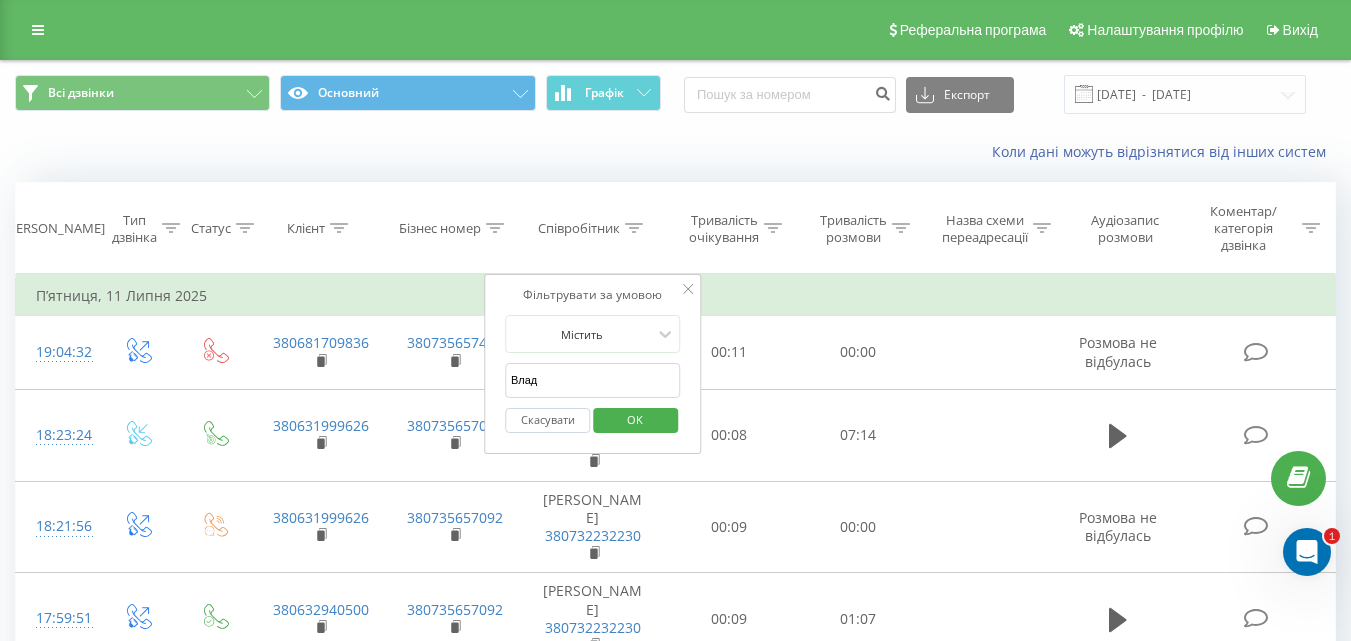 click on "OK" at bounding box center (635, 419) 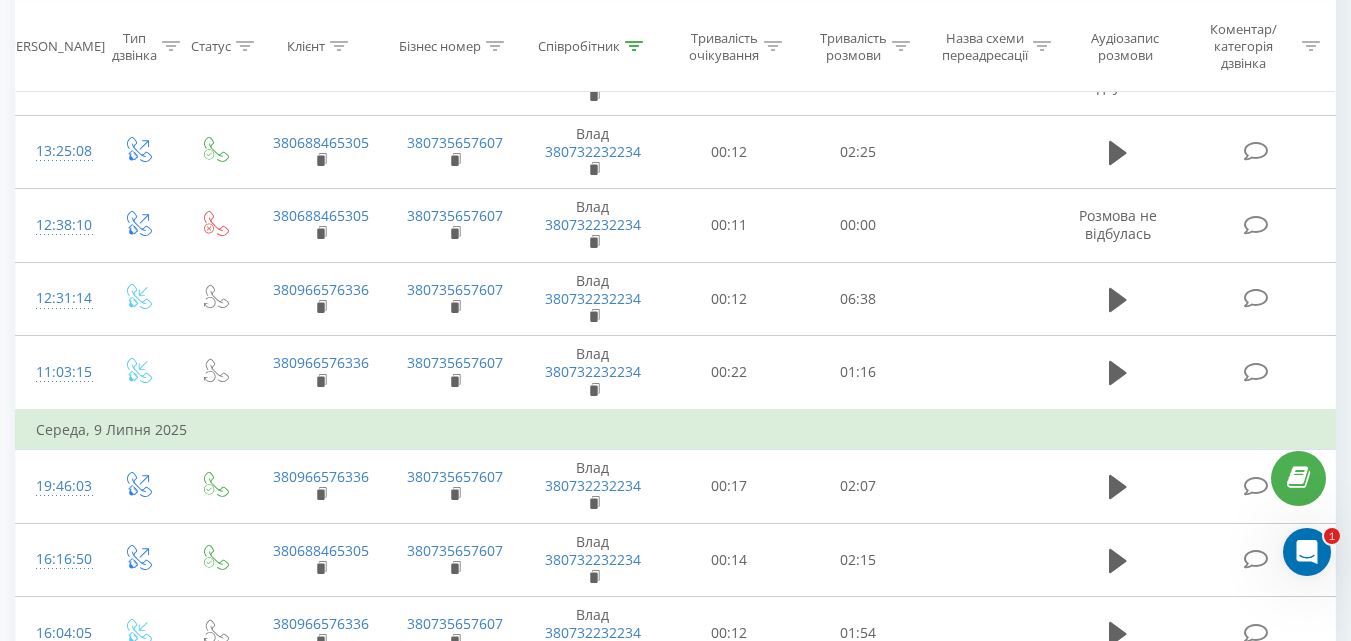 scroll, scrollTop: 907, scrollLeft: 0, axis: vertical 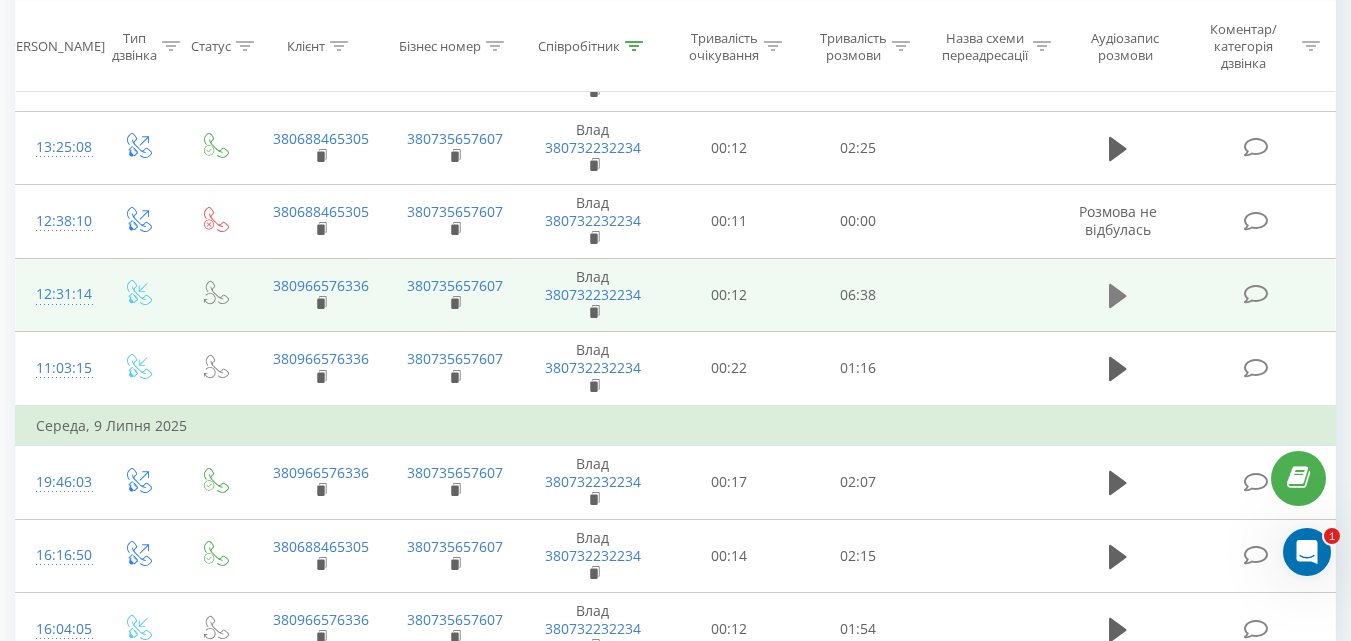 click 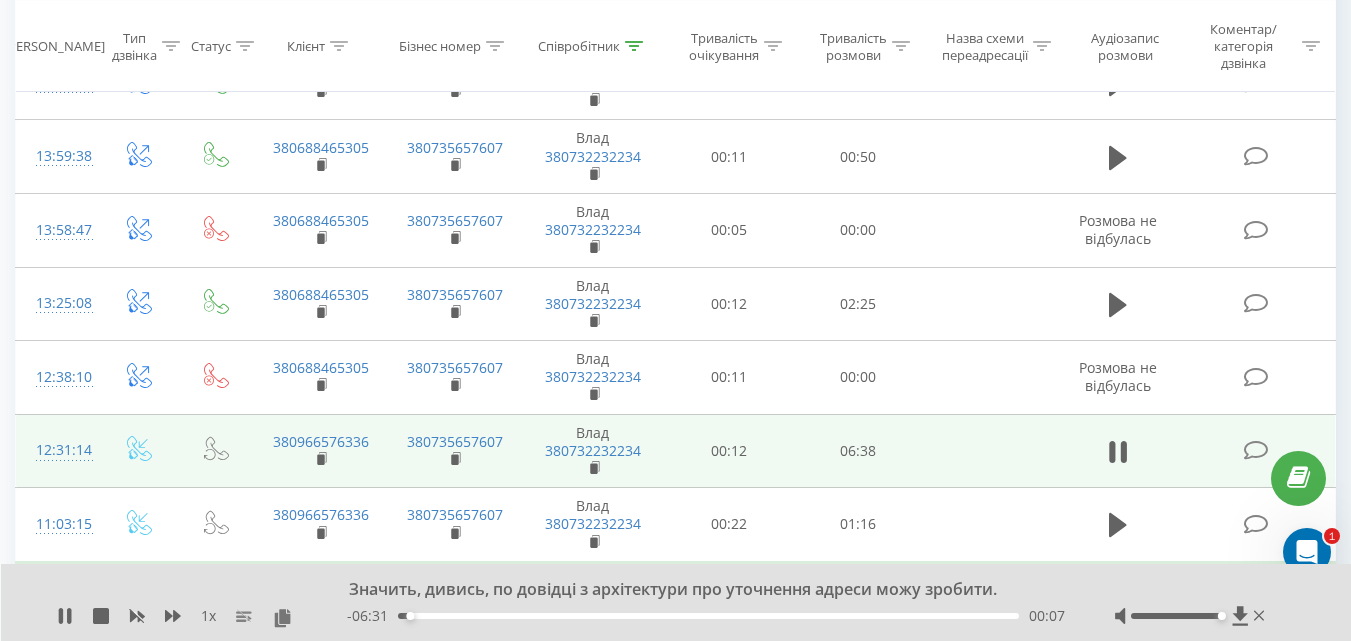scroll, scrollTop: 736, scrollLeft: 0, axis: vertical 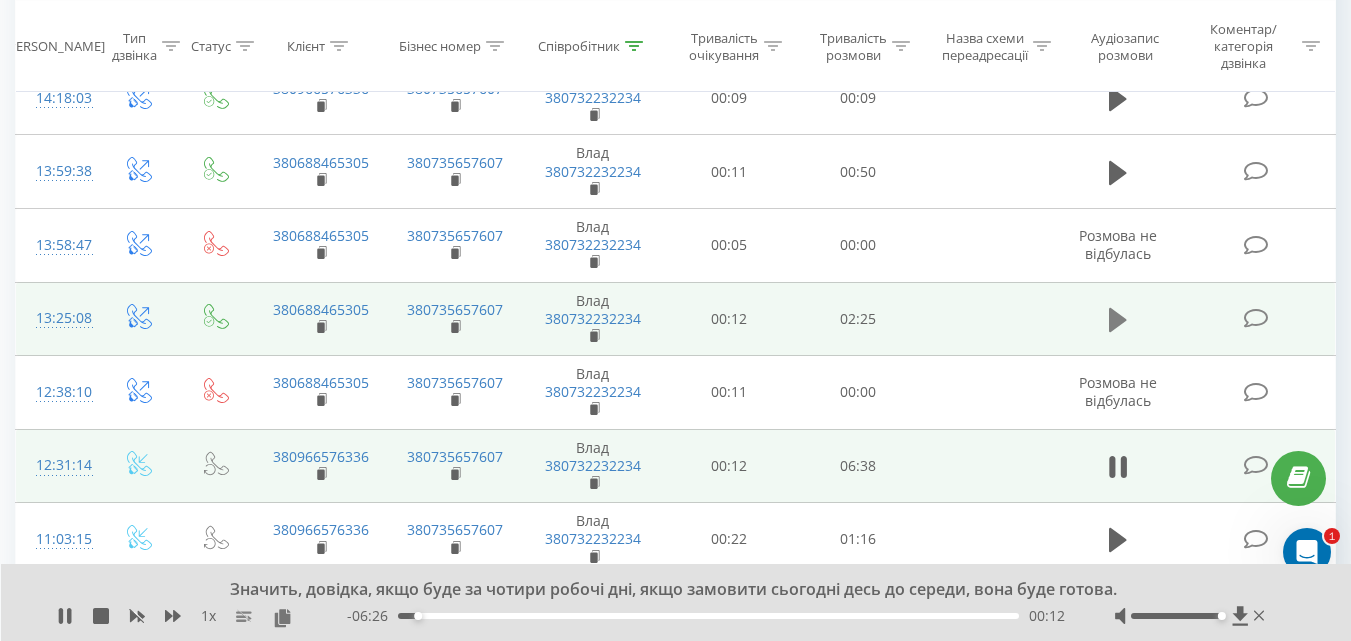 click 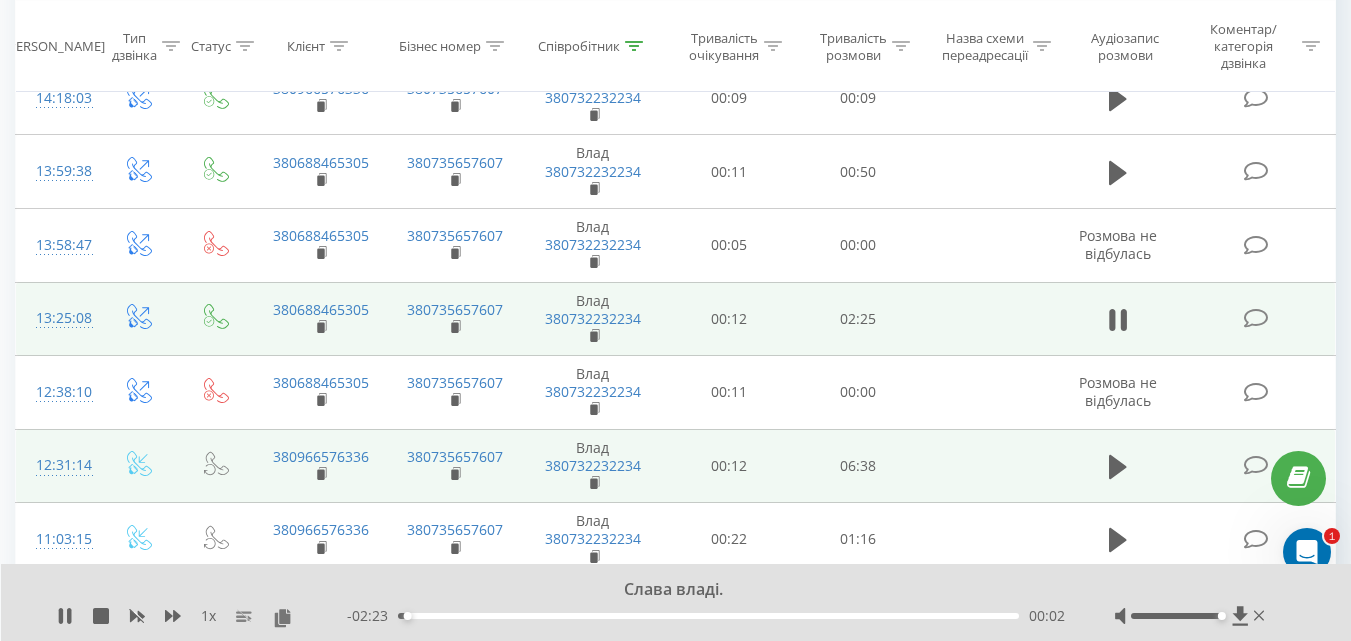 click 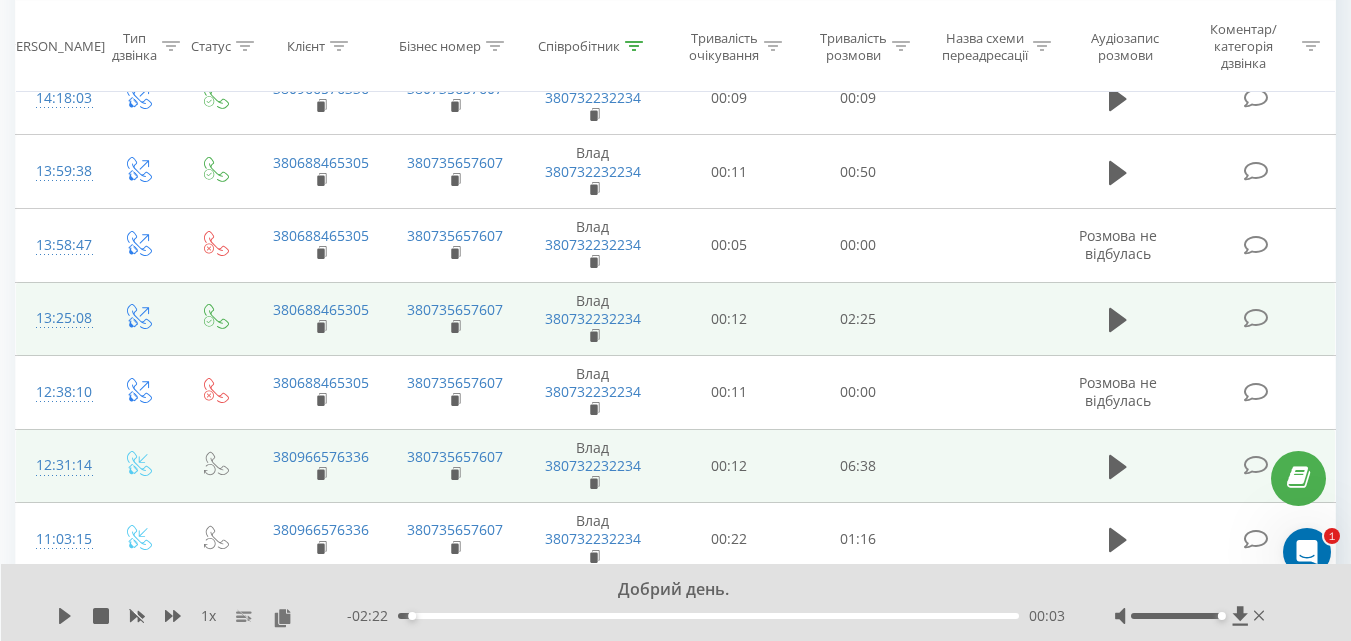 scroll, scrollTop: 0, scrollLeft: 0, axis: both 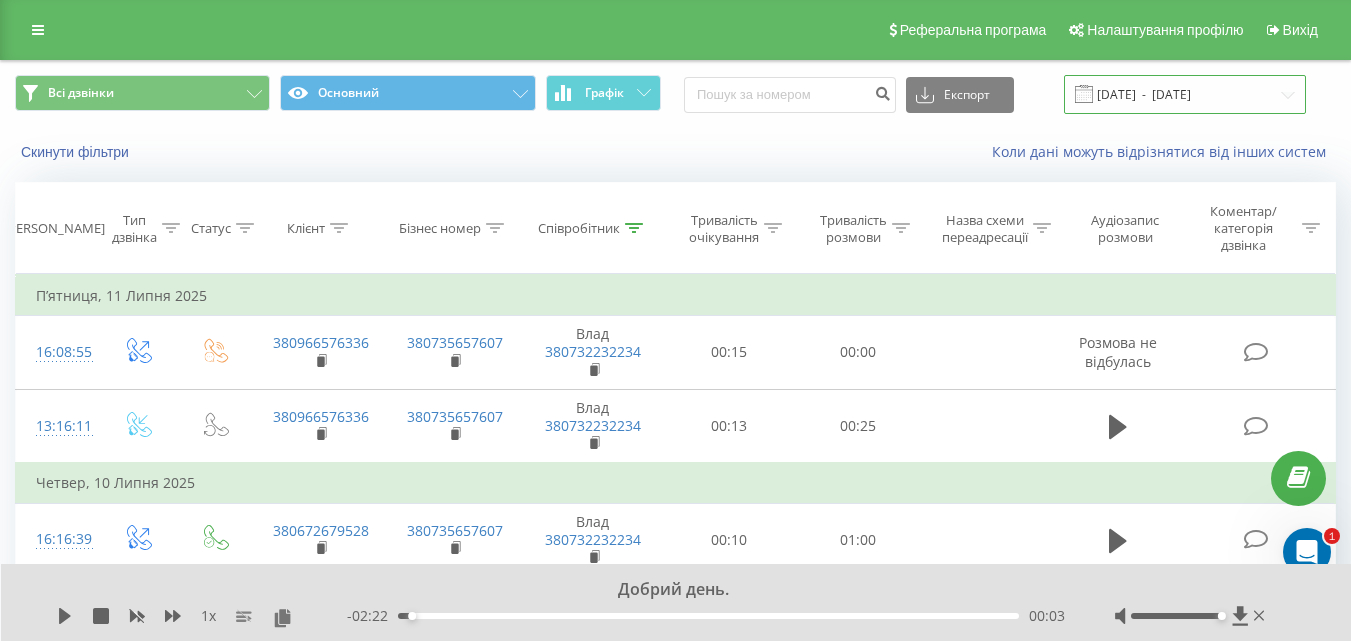 click on "[DATE]  -  [DATE]" at bounding box center (1185, 94) 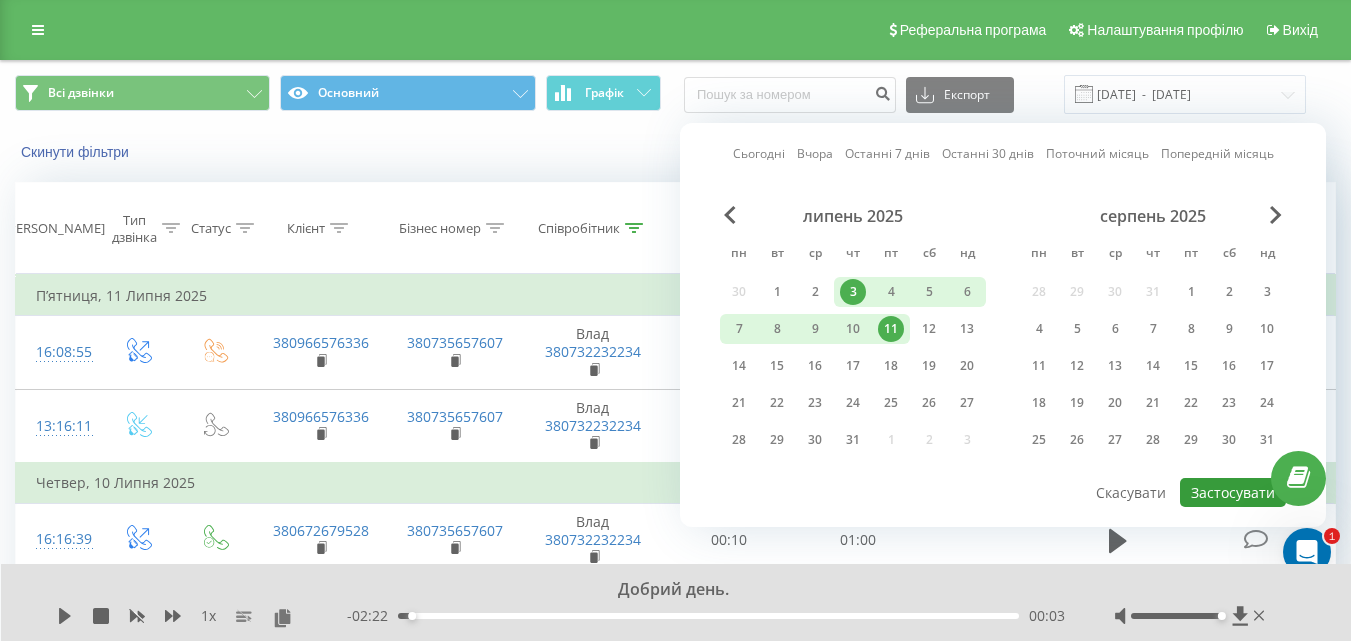 click on "Застосувати" at bounding box center [1233, 492] 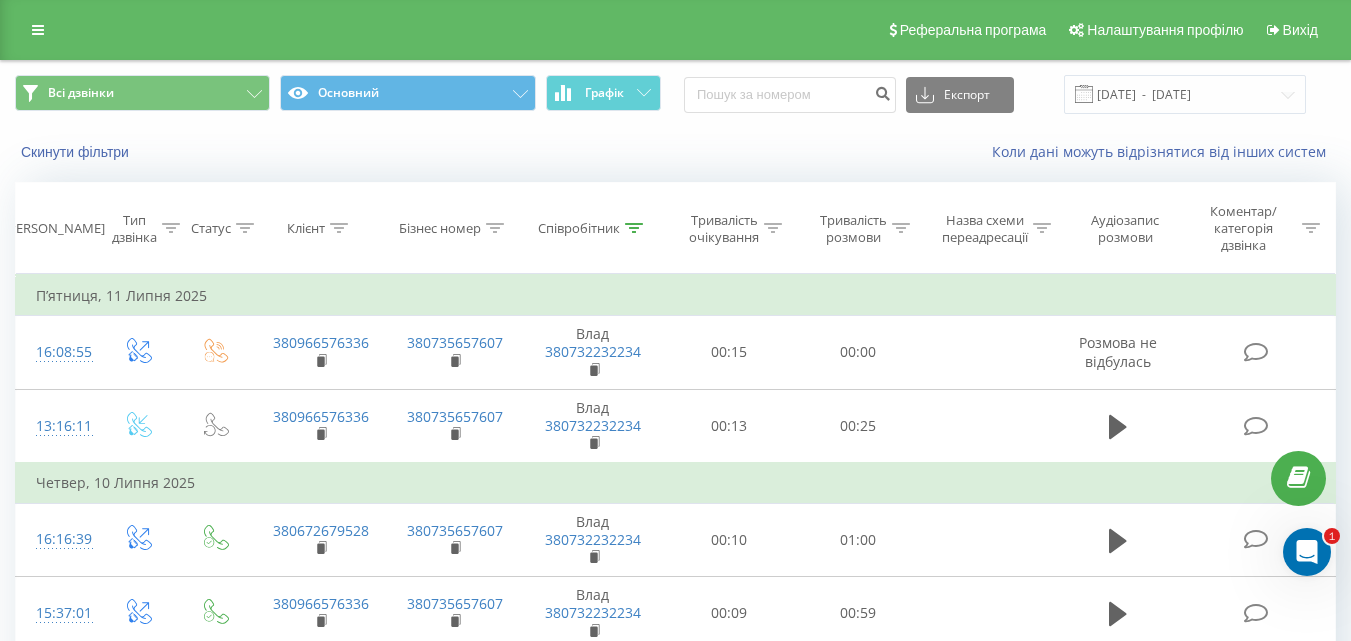 scroll, scrollTop: 1654, scrollLeft: 0, axis: vertical 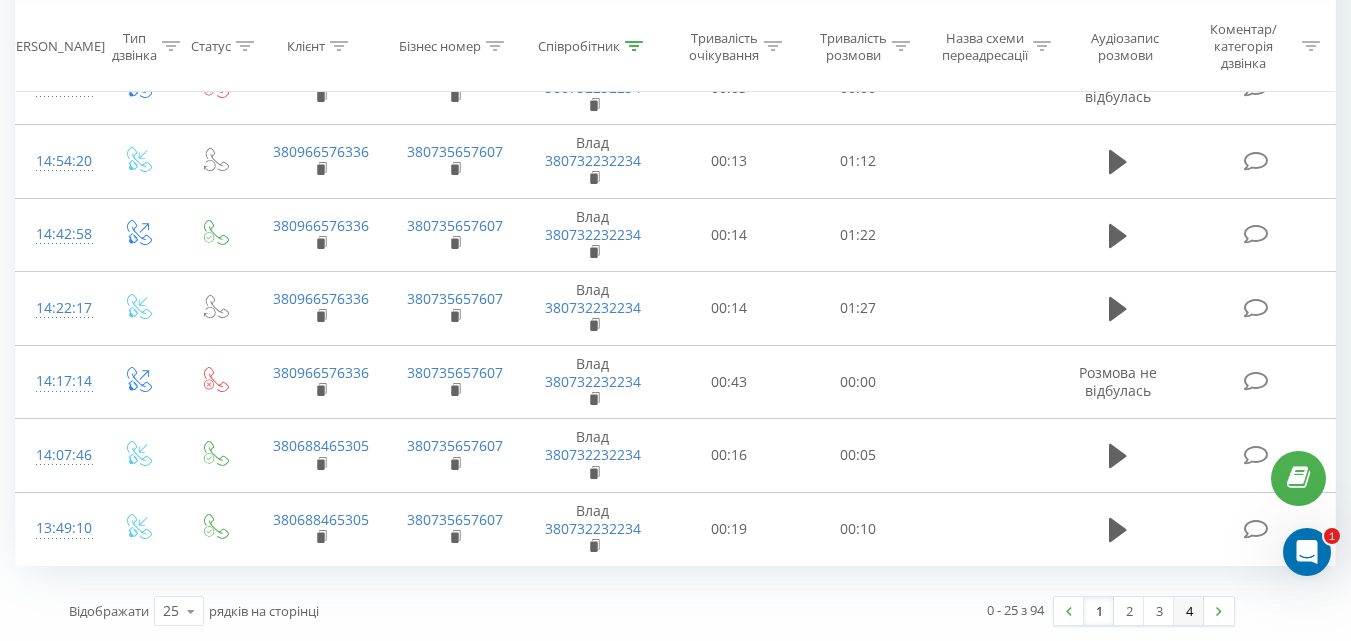 click on "4" at bounding box center [1189, 611] 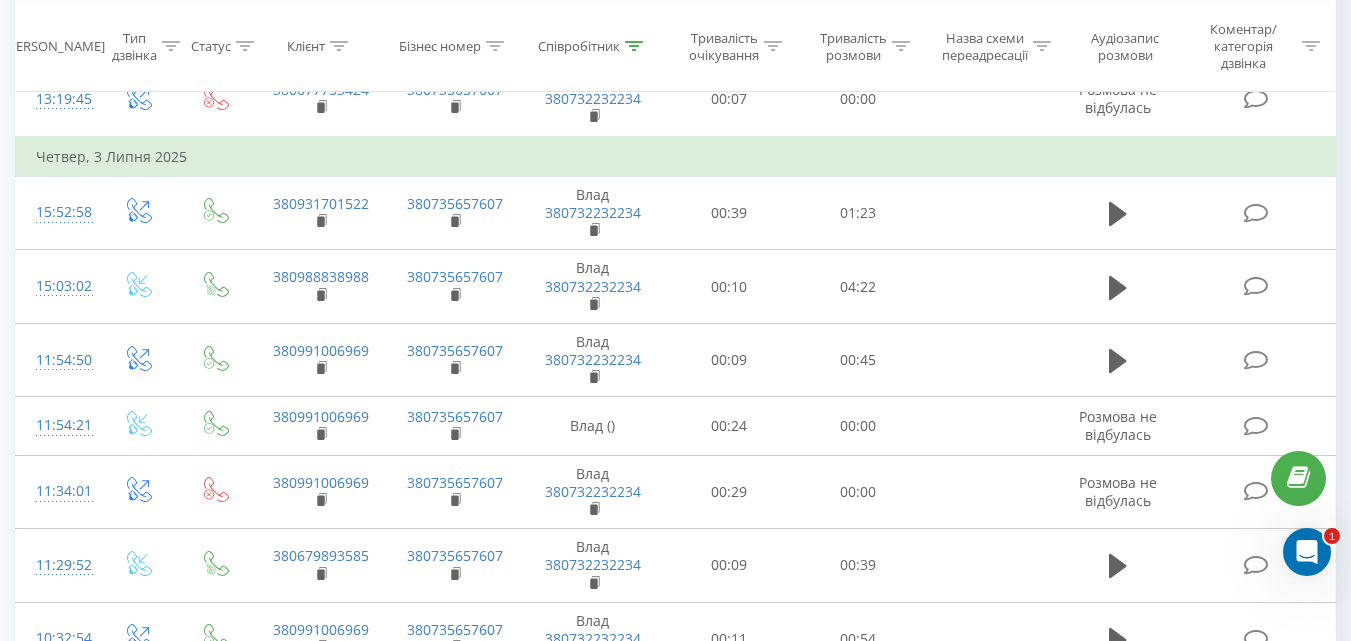scroll, scrollTop: 132, scrollLeft: 0, axis: vertical 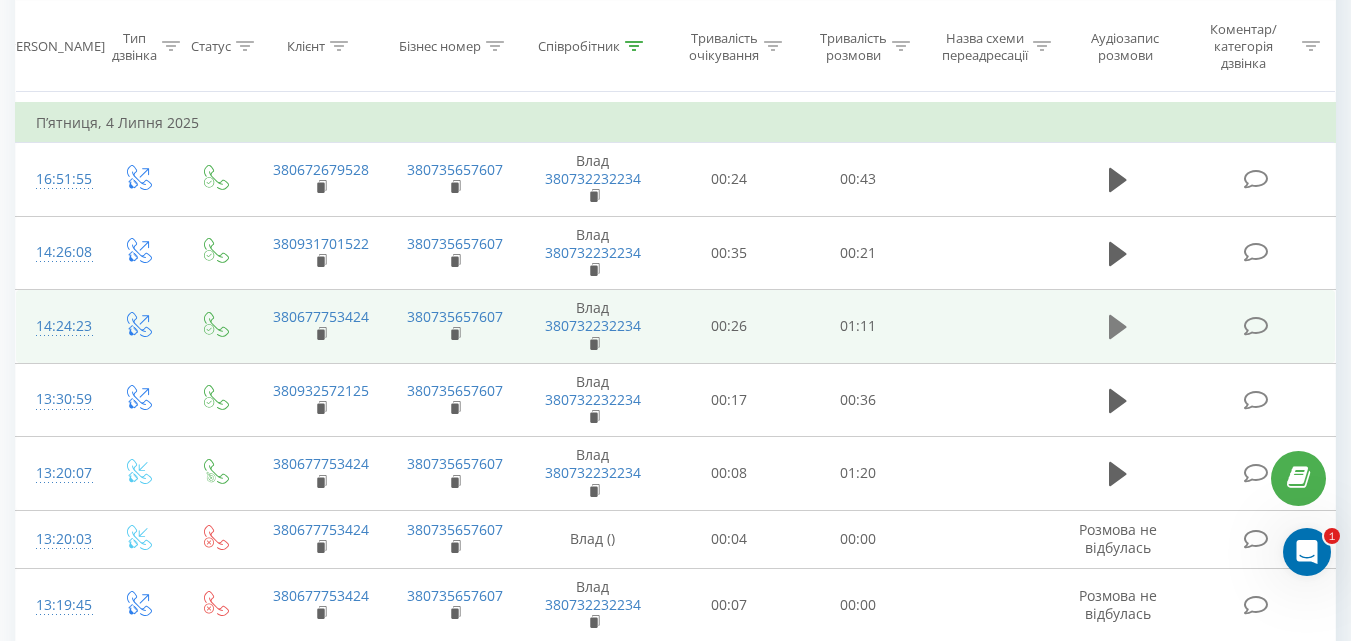 click 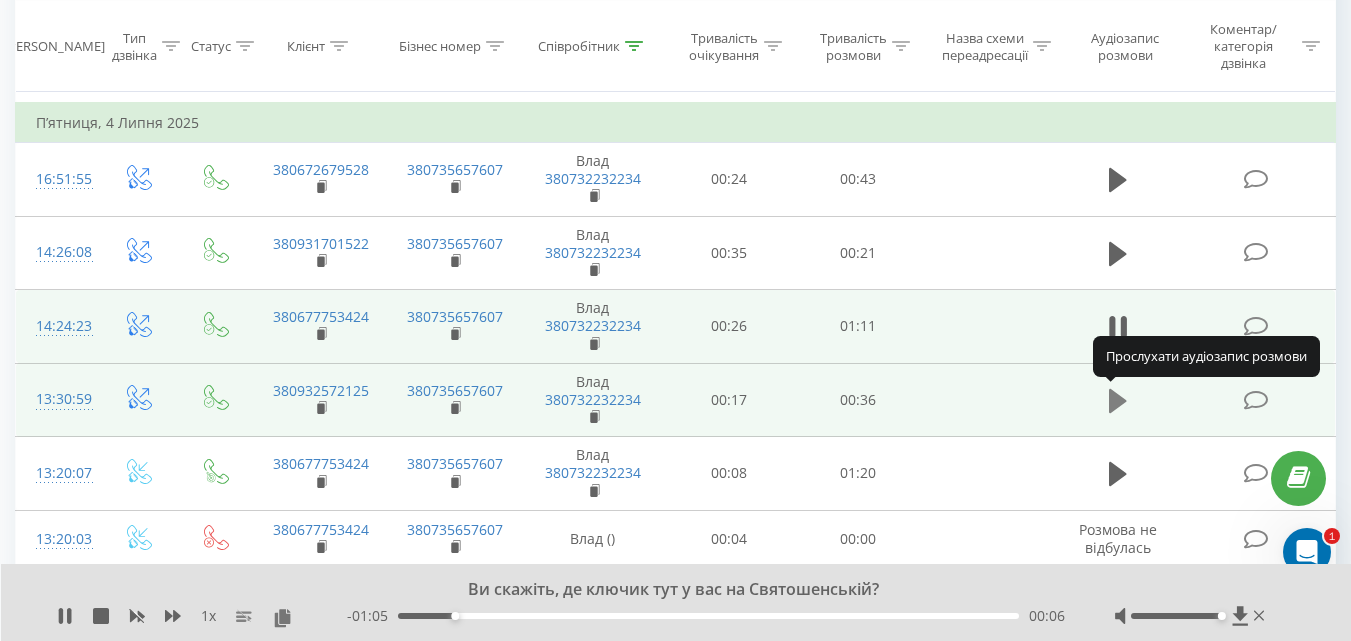 click 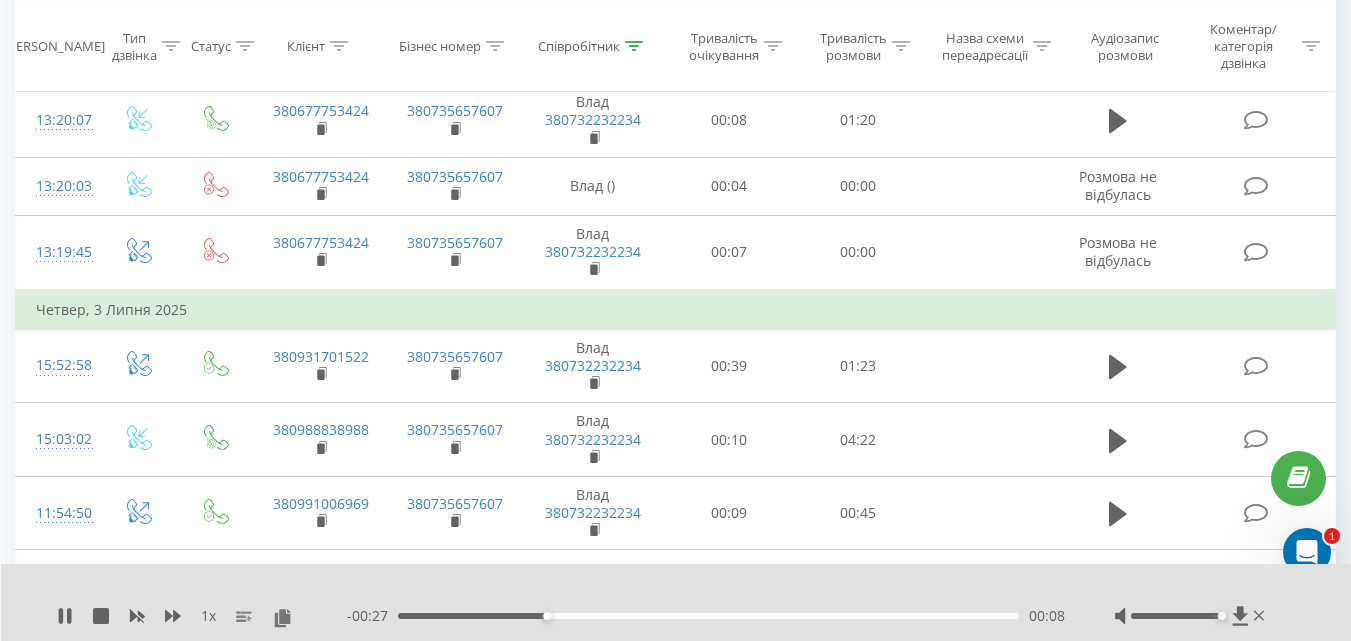 scroll, scrollTop: 646, scrollLeft: 0, axis: vertical 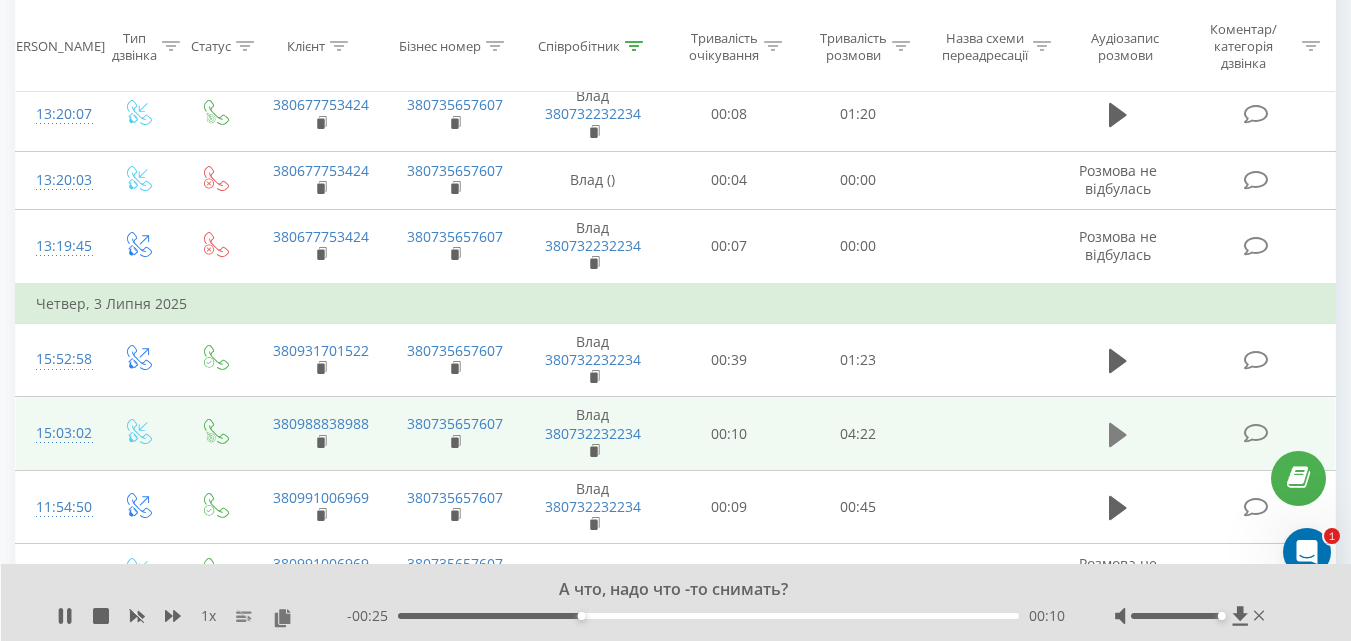 click 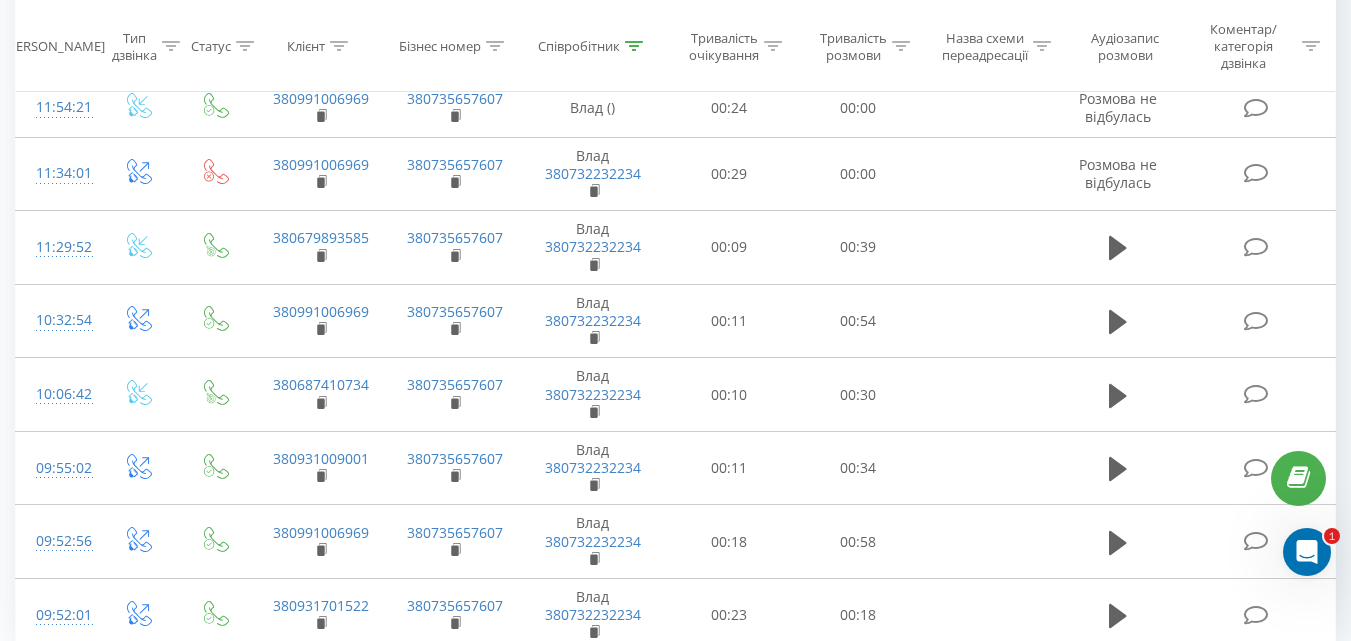 scroll, scrollTop: 1275, scrollLeft: 0, axis: vertical 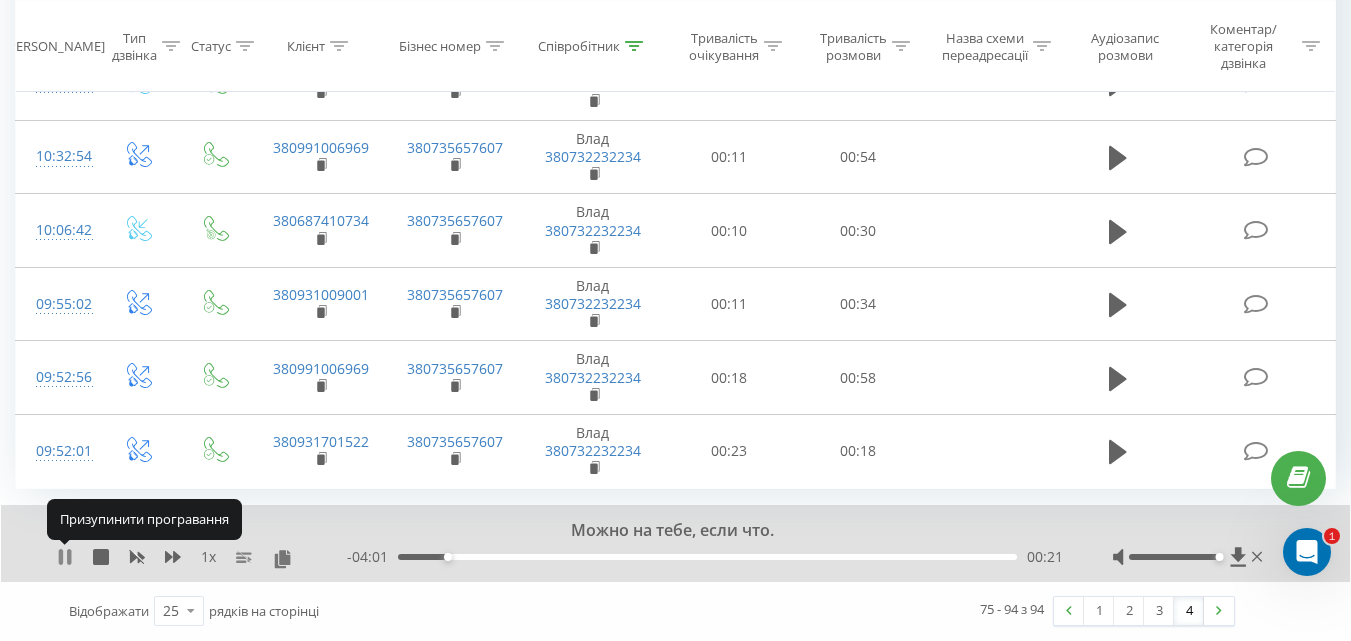 click 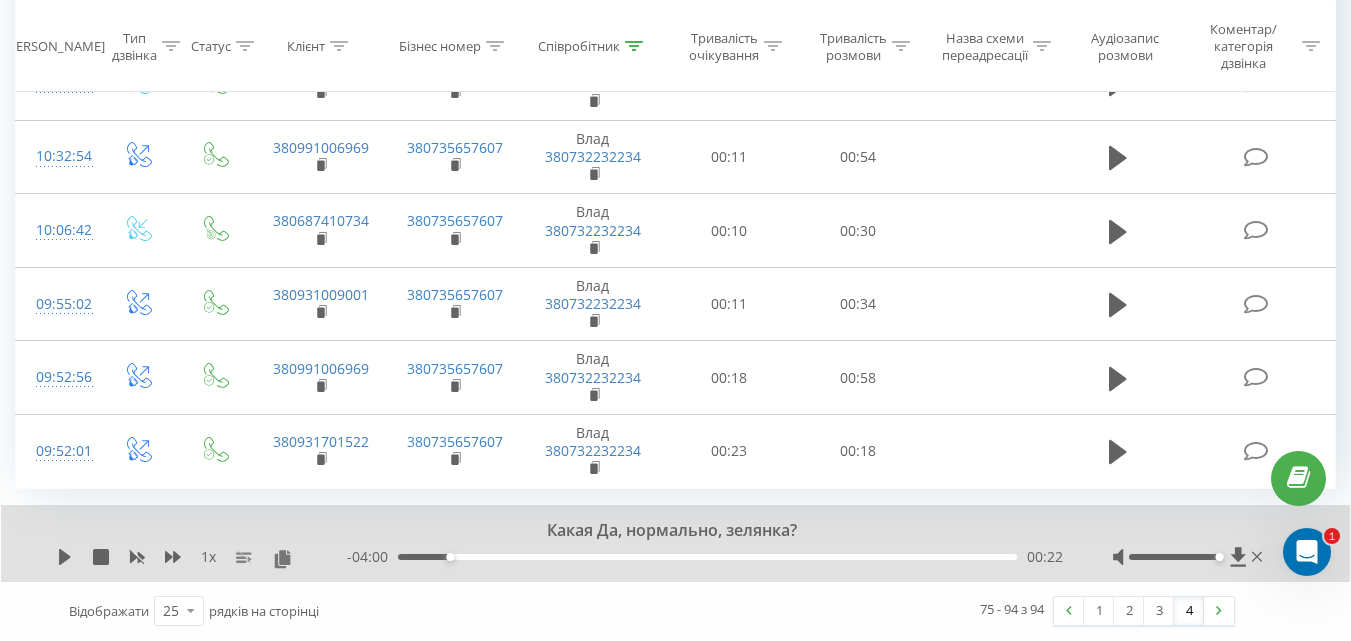 click 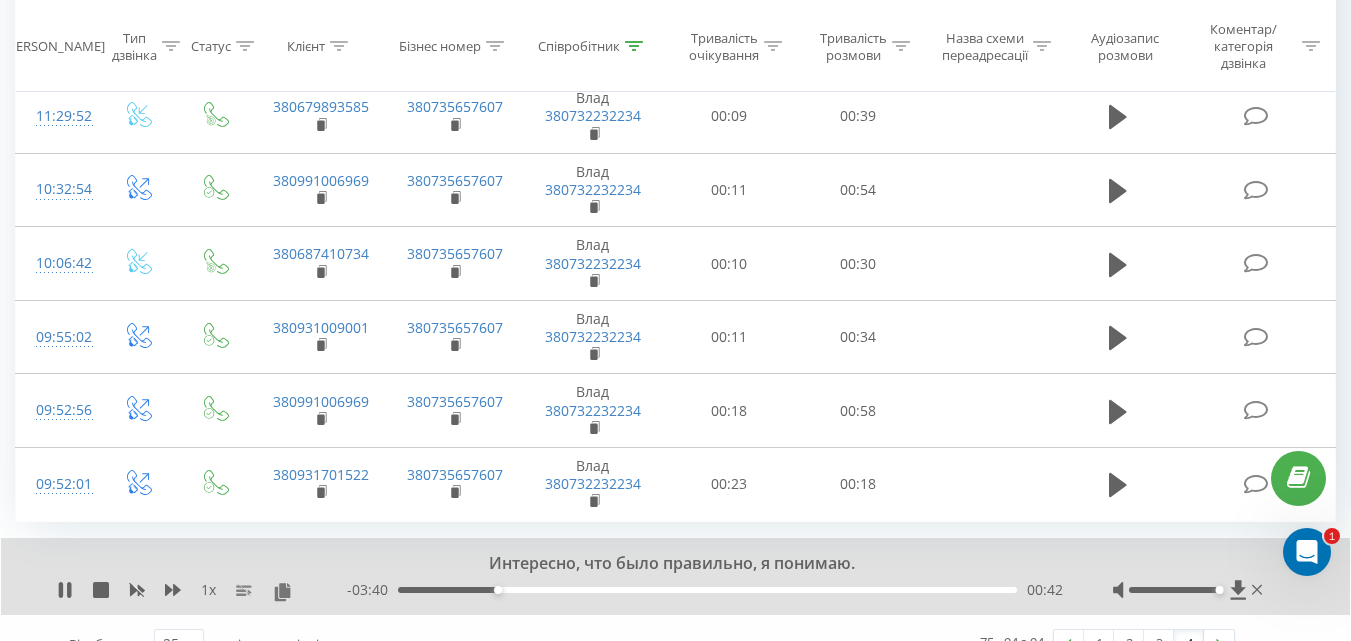 scroll, scrollTop: 1275, scrollLeft: 0, axis: vertical 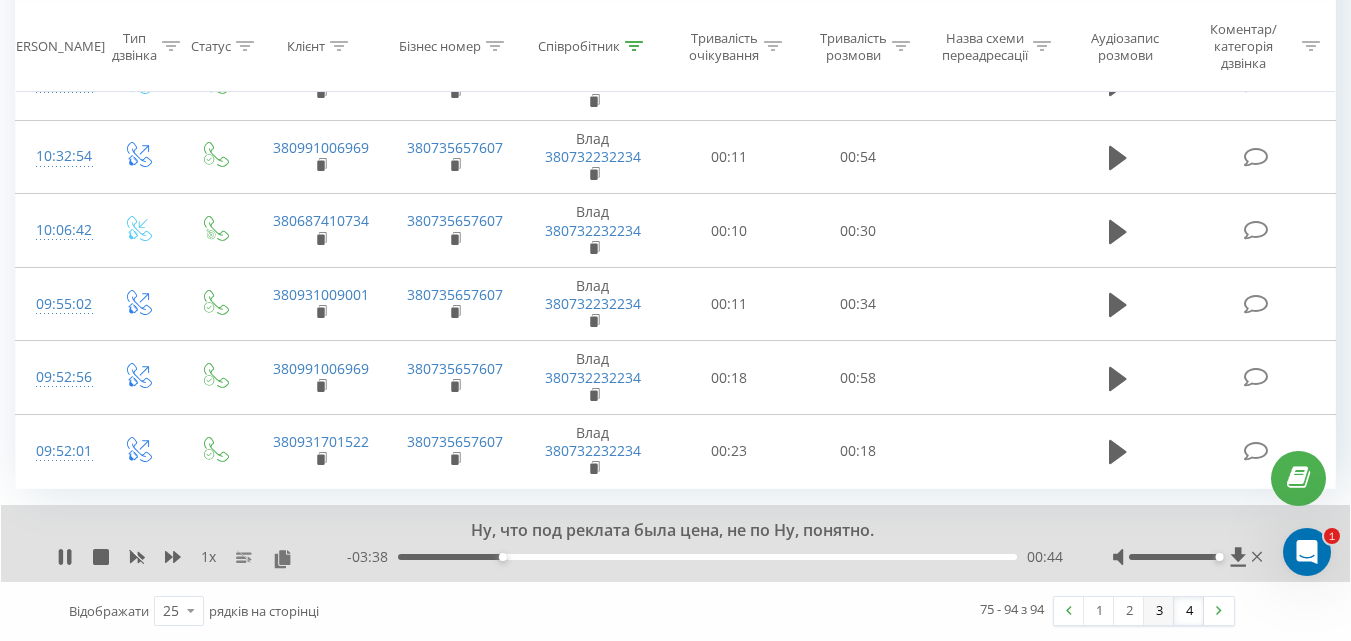 click on "3" at bounding box center (1159, 611) 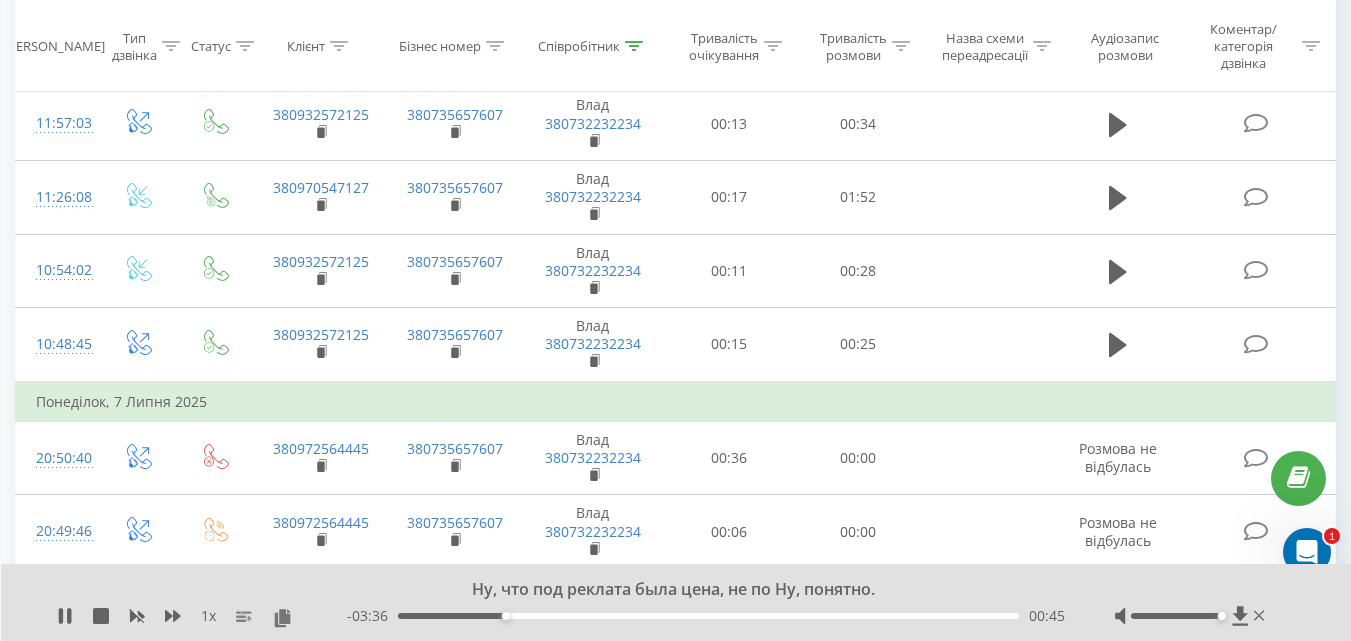 scroll, scrollTop: 132, scrollLeft: 0, axis: vertical 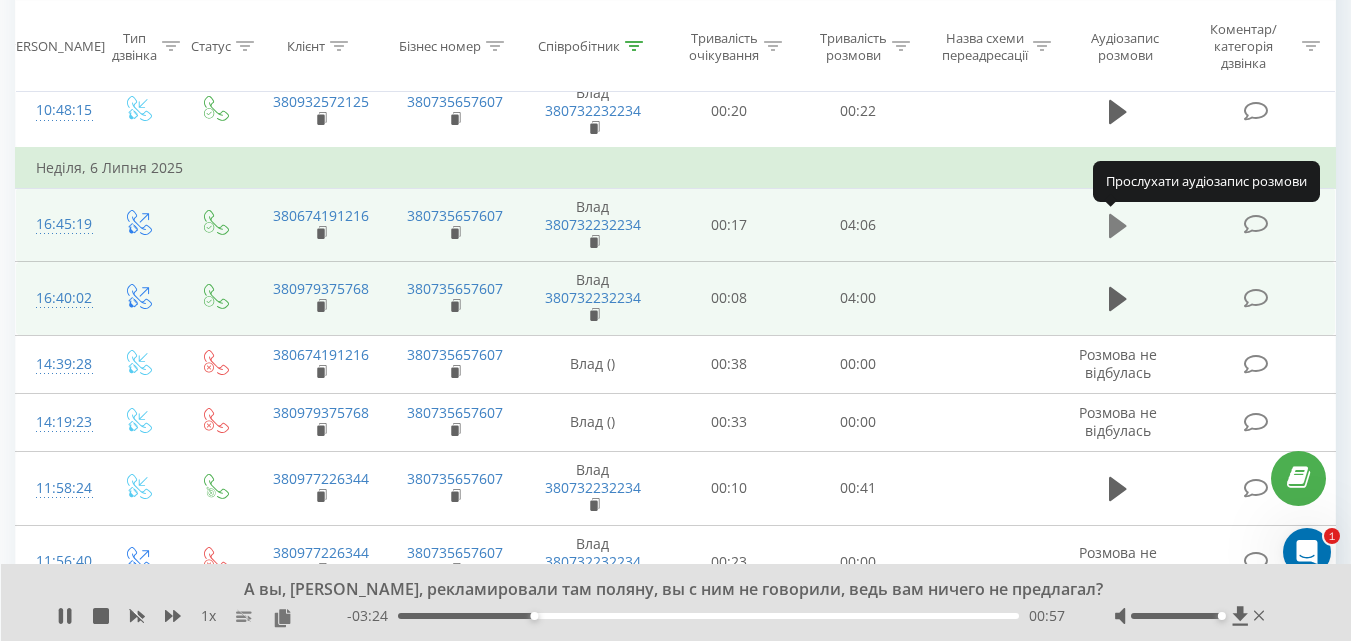 click at bounding box center (1118, 226) 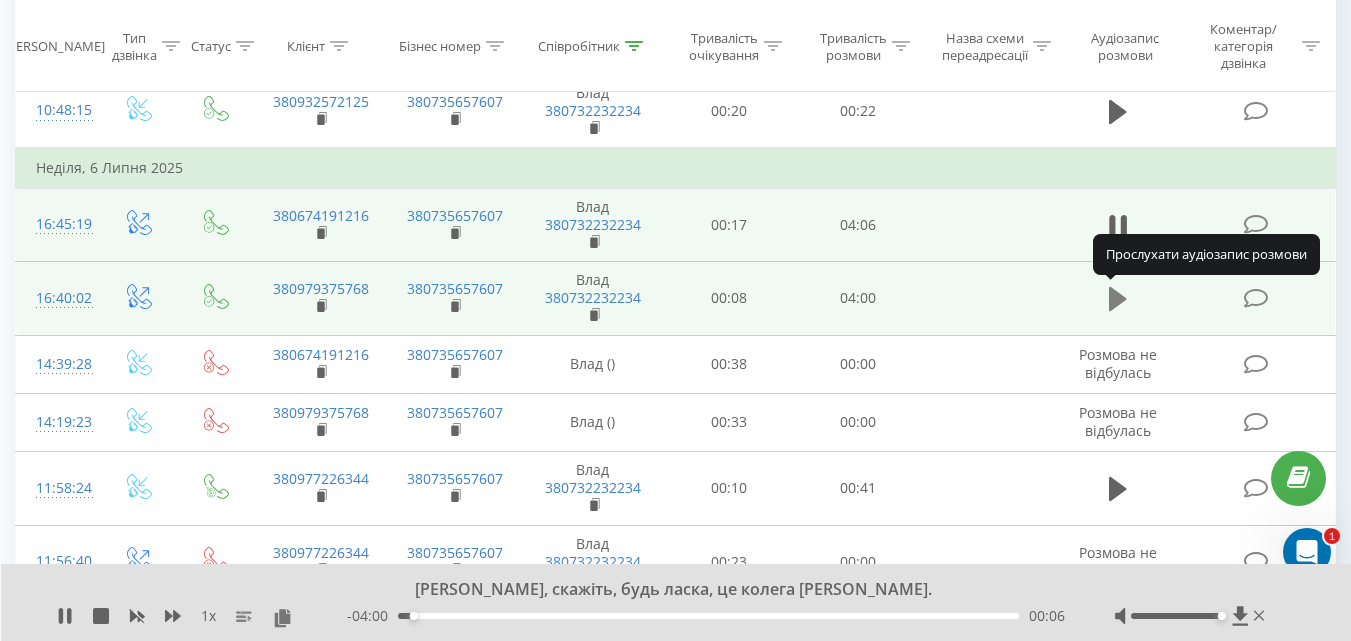 click 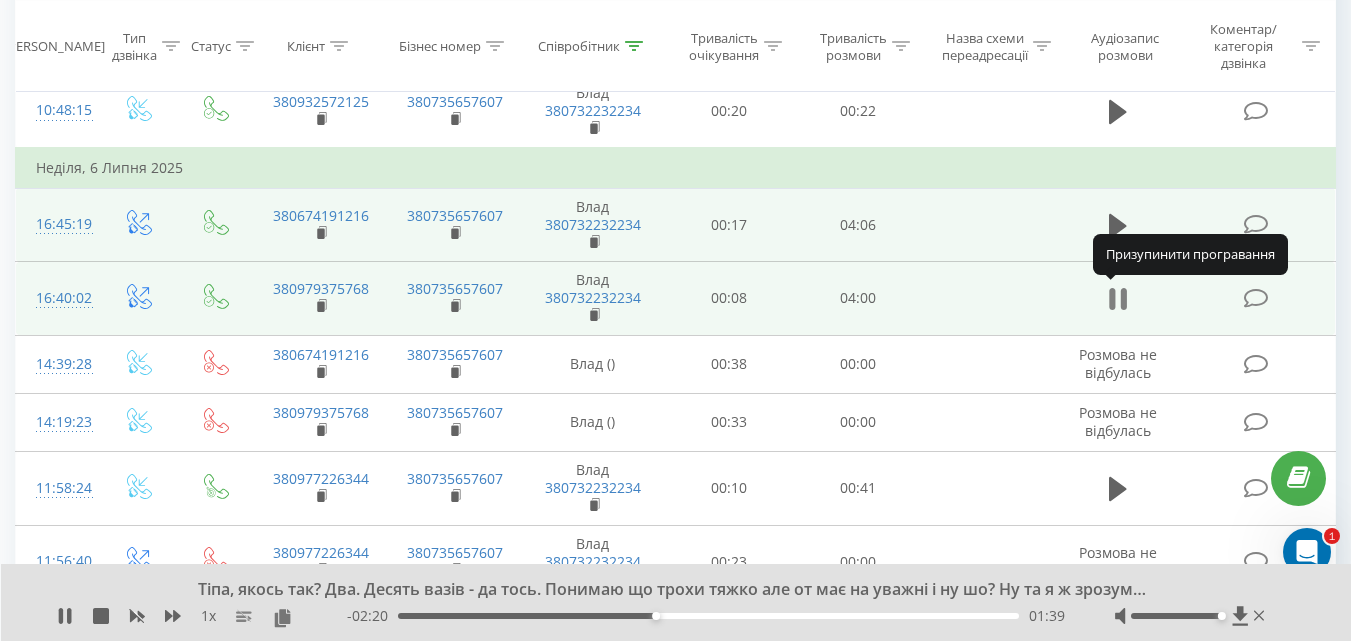 click 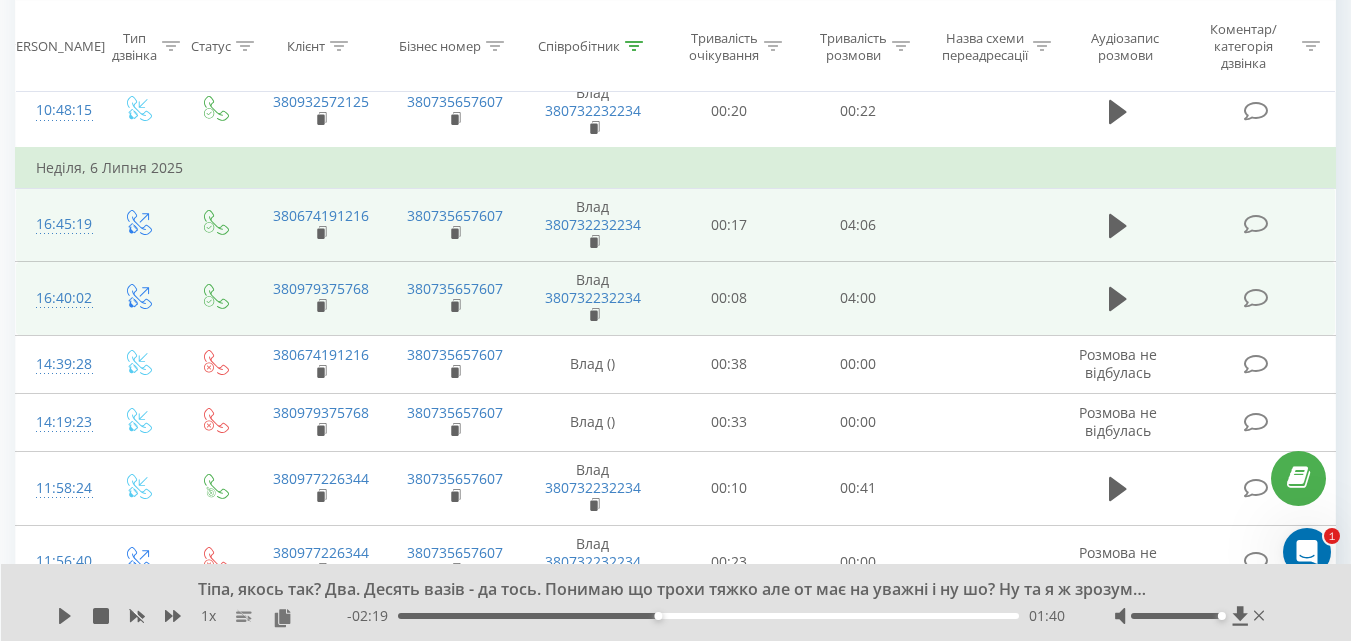 scroll, scrollTop: 0, scrollLeft: 0, axis: both 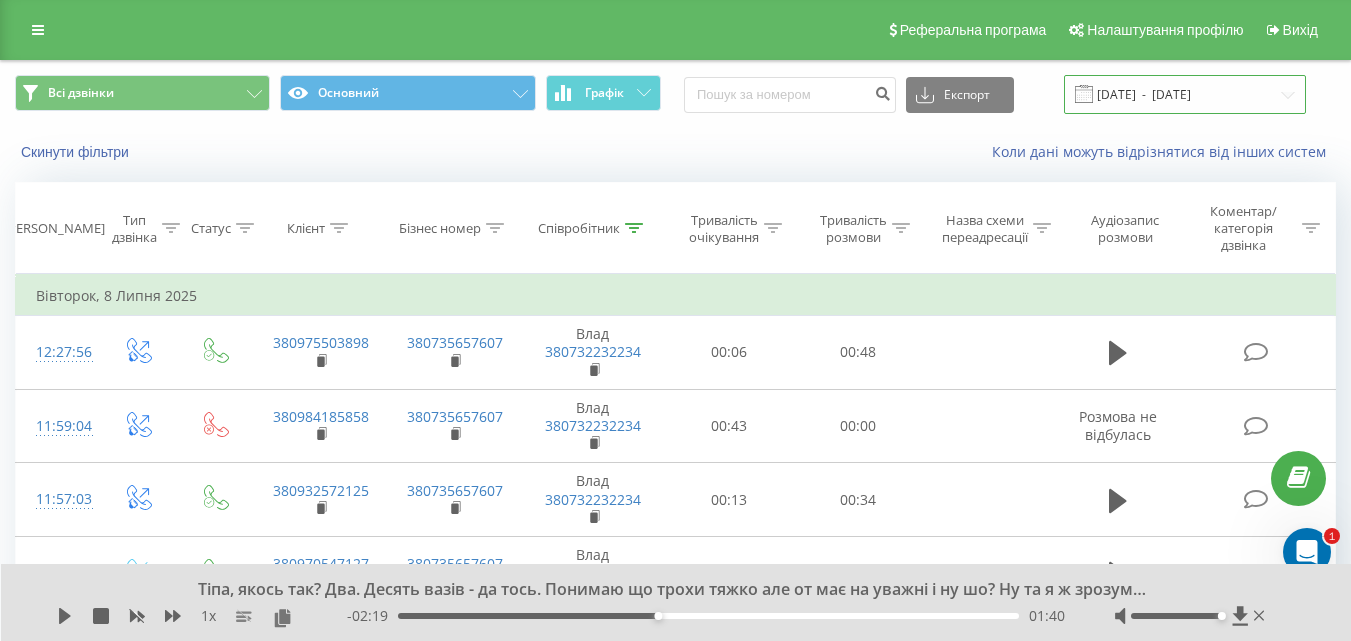 click on "[DATE]  -  [DATE]" at bounding box center (1185, 94) 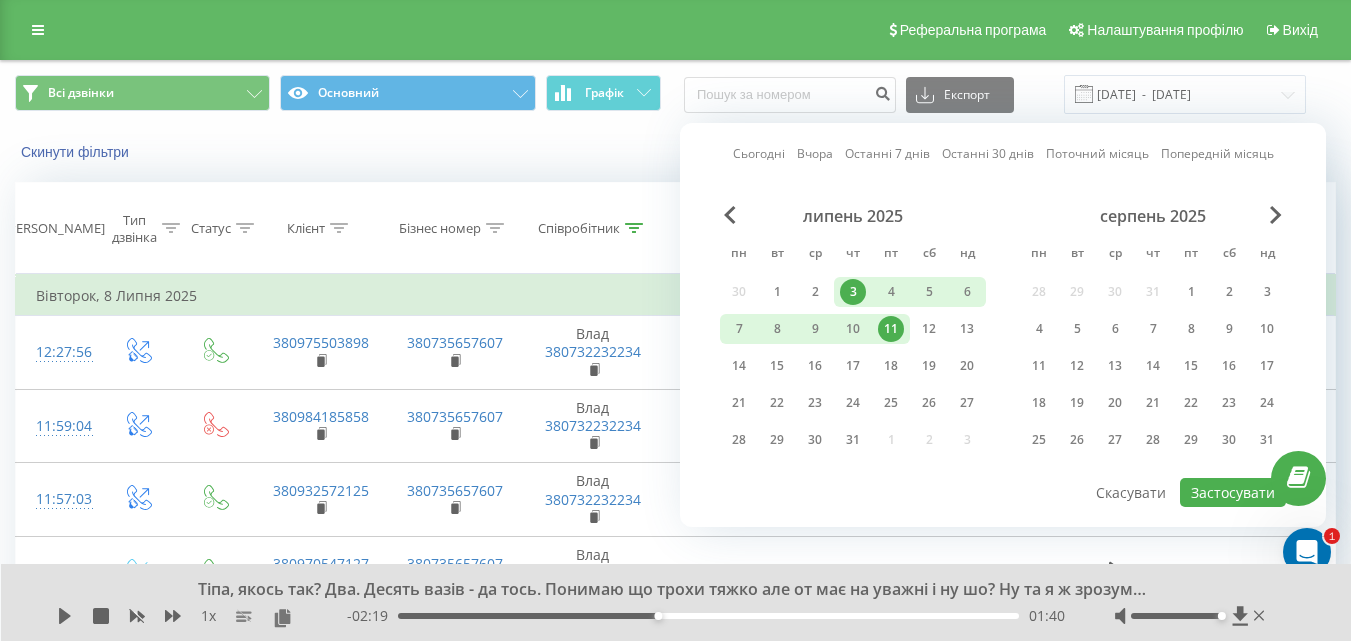 click on "3" at bounding box center (853, 292) 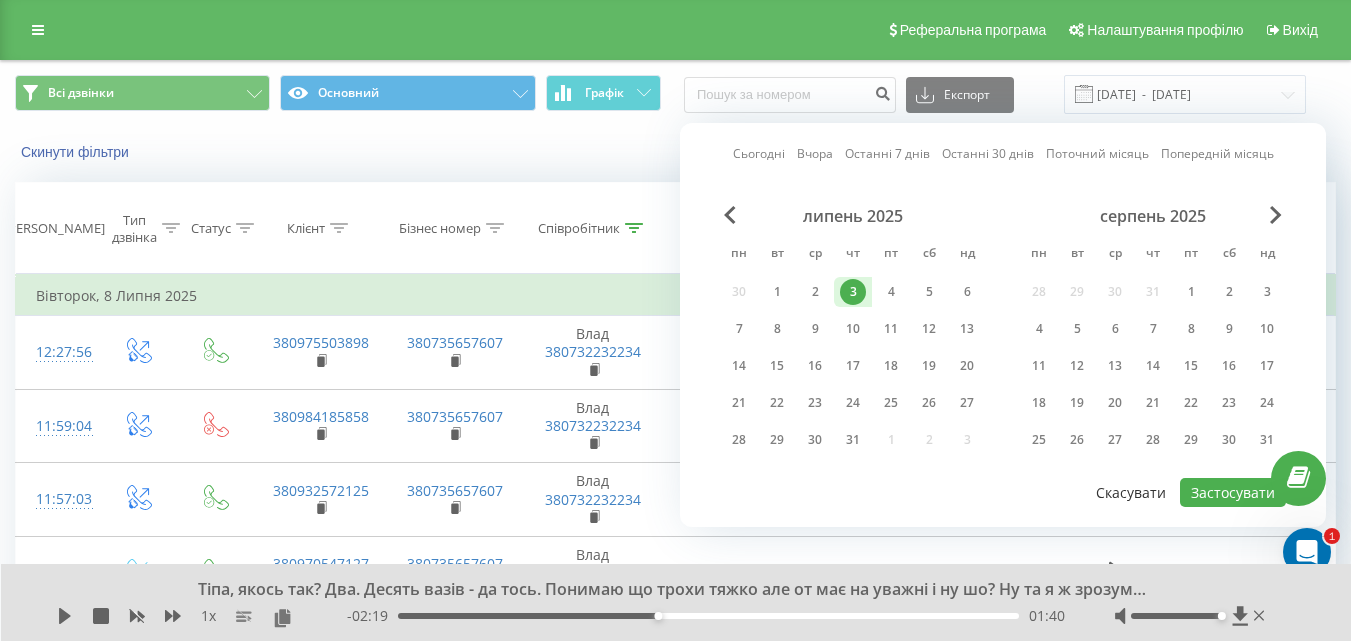 click on "Скасувати" at bounding box center [1131, 492] 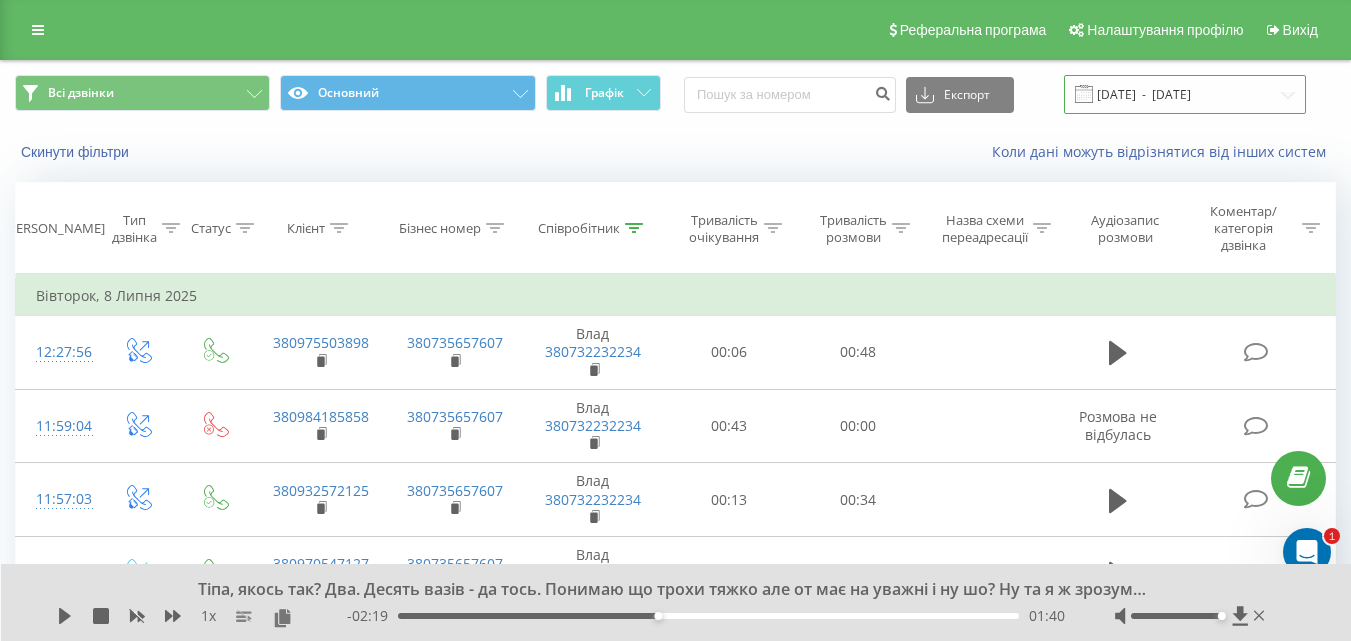 click on "[DATE]  -  [DATE]" at bounding box center (1185, 94) 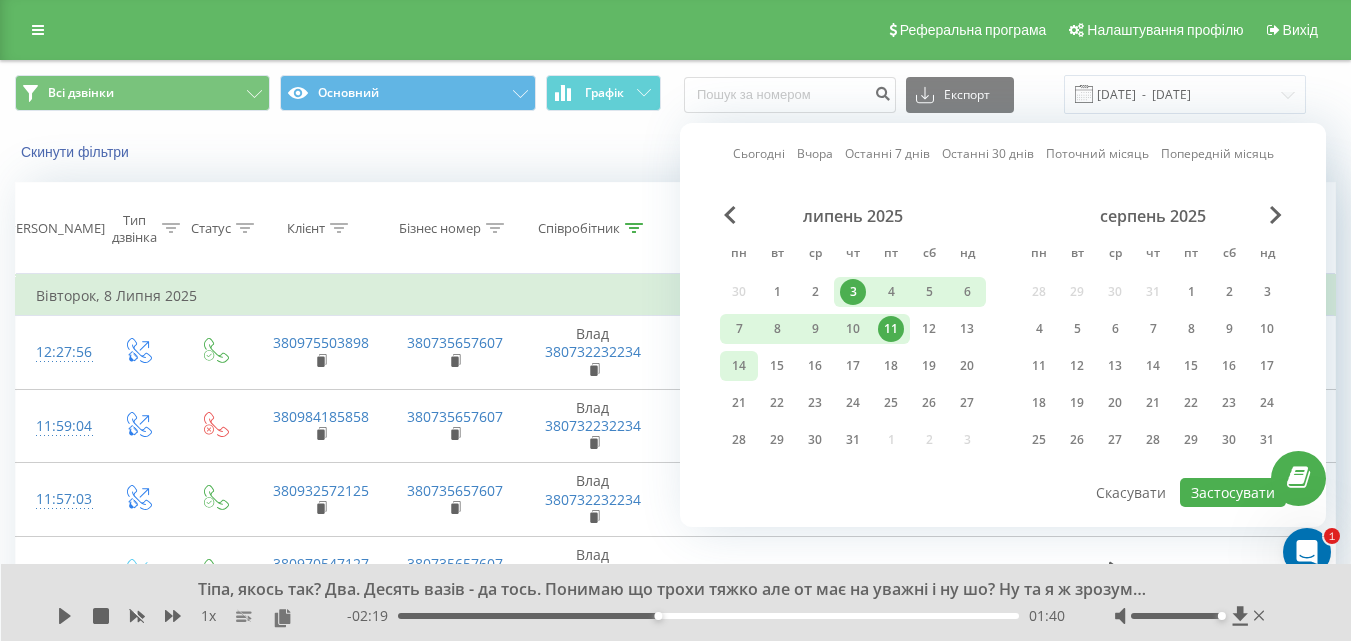 click on "14" at bounding box center (739, 366) 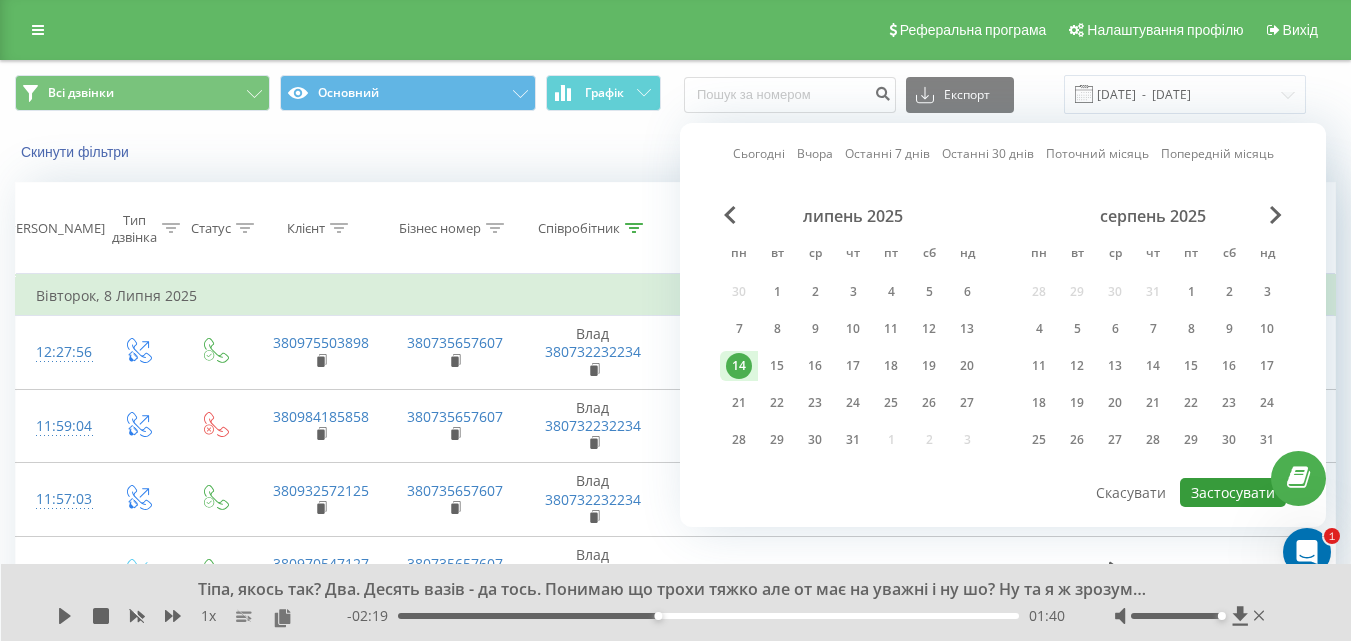 click on "Застосувати" at bounding box center (1233, 492) 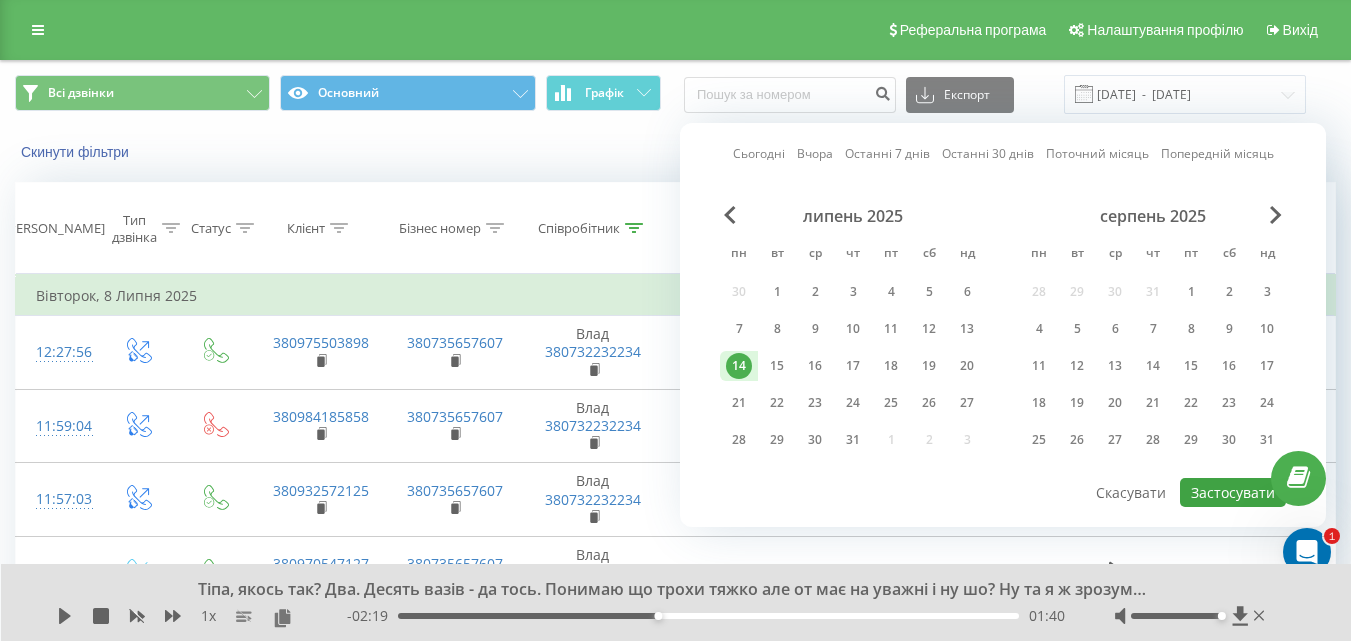 type on "[DATE]  -  [DATE]" 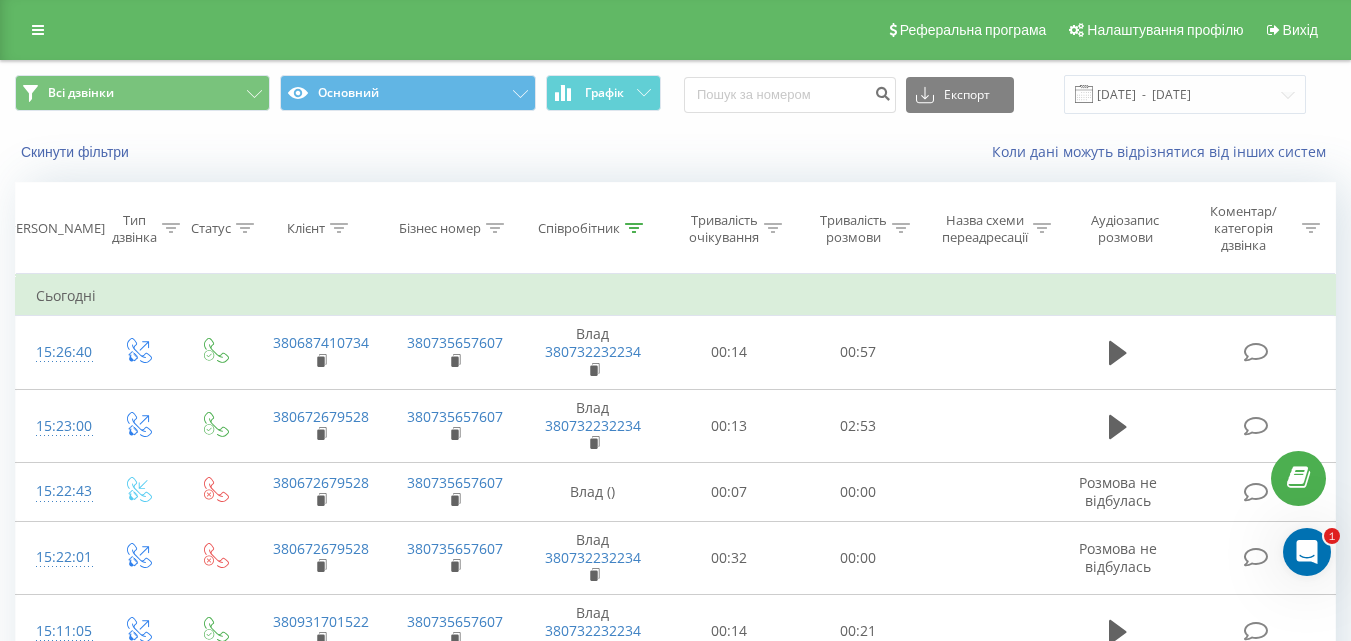 click on "Співробітник" at bounding box center [593, 228] 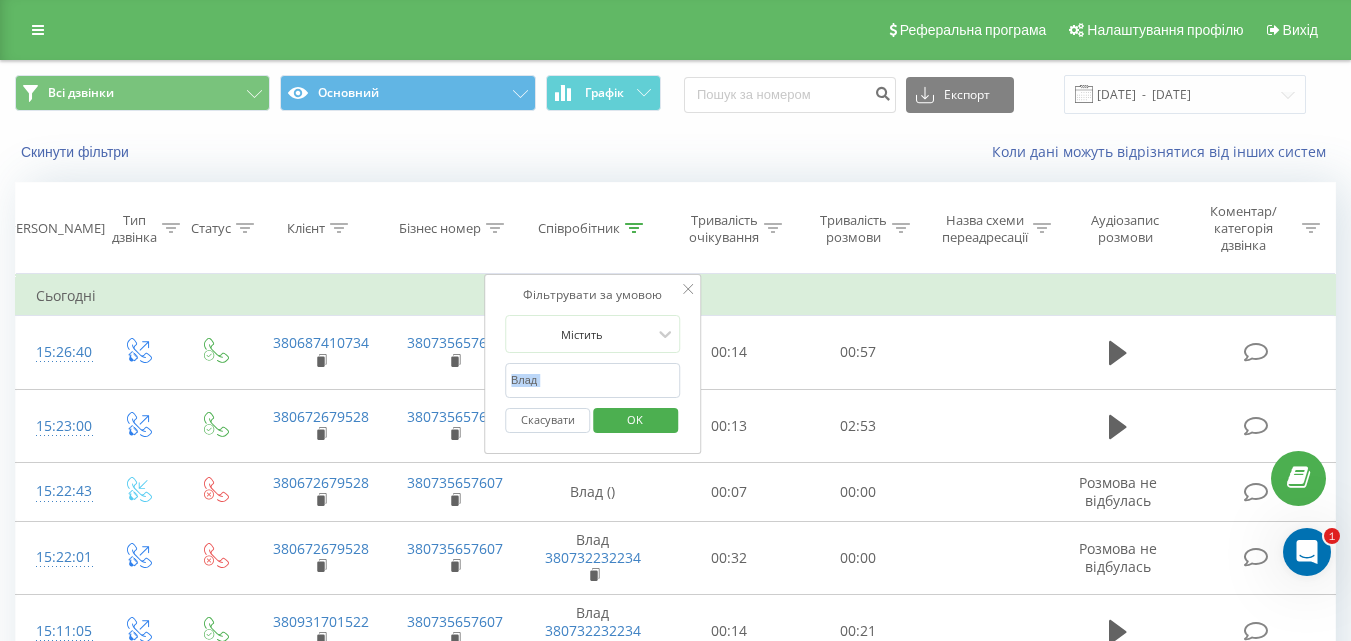drag, startPoint x: 644, startPoint y: 401, endPoint x: 638, endPoint y: 386, distance: 16.155495 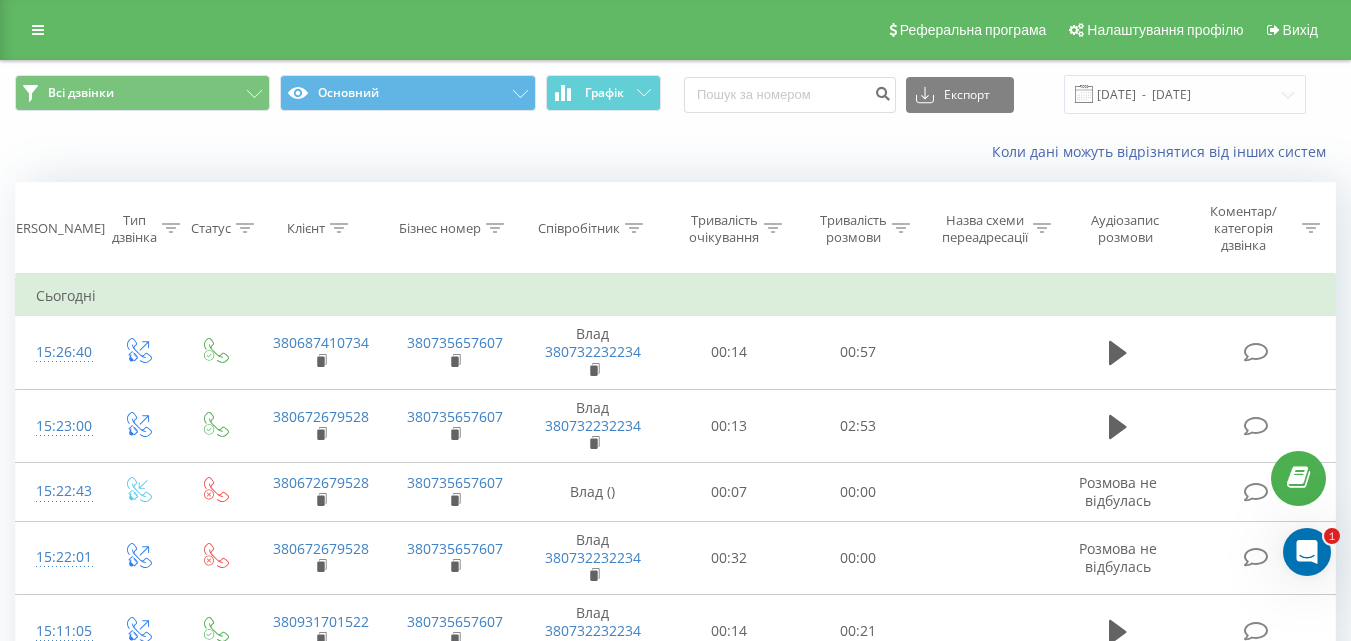 click on "Співробітник" at bounding box center (579, 228) 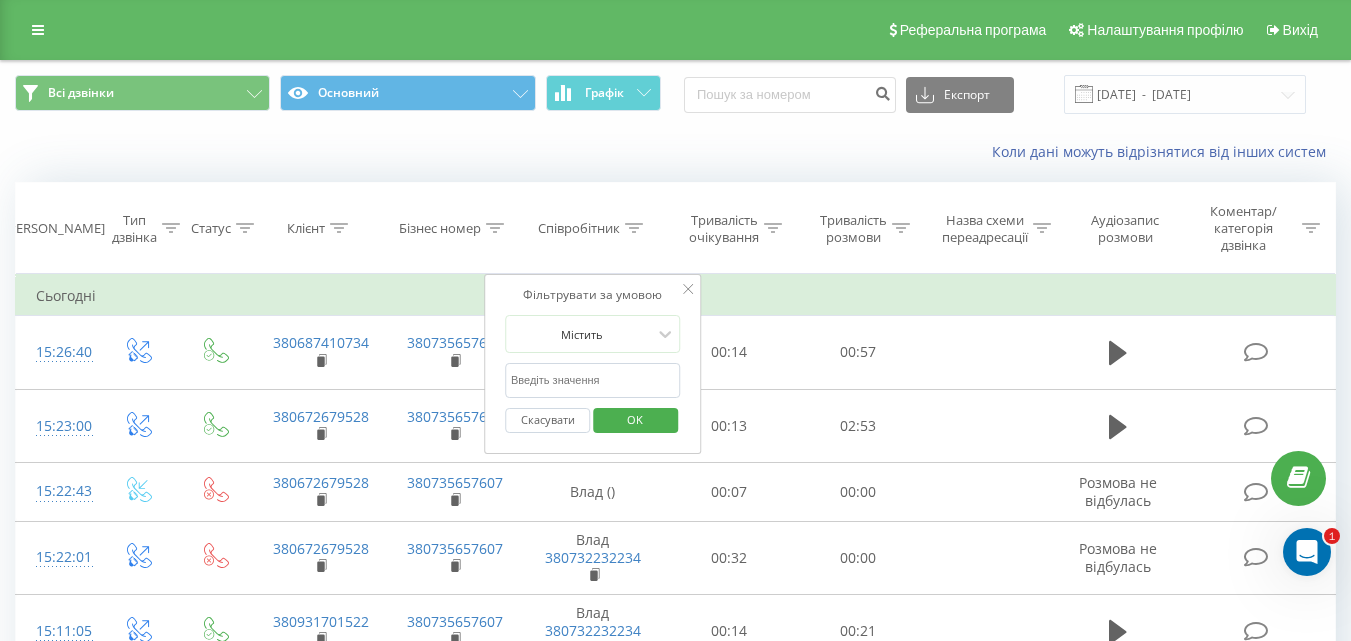 click on "OK" at bounding box center (635, 419) 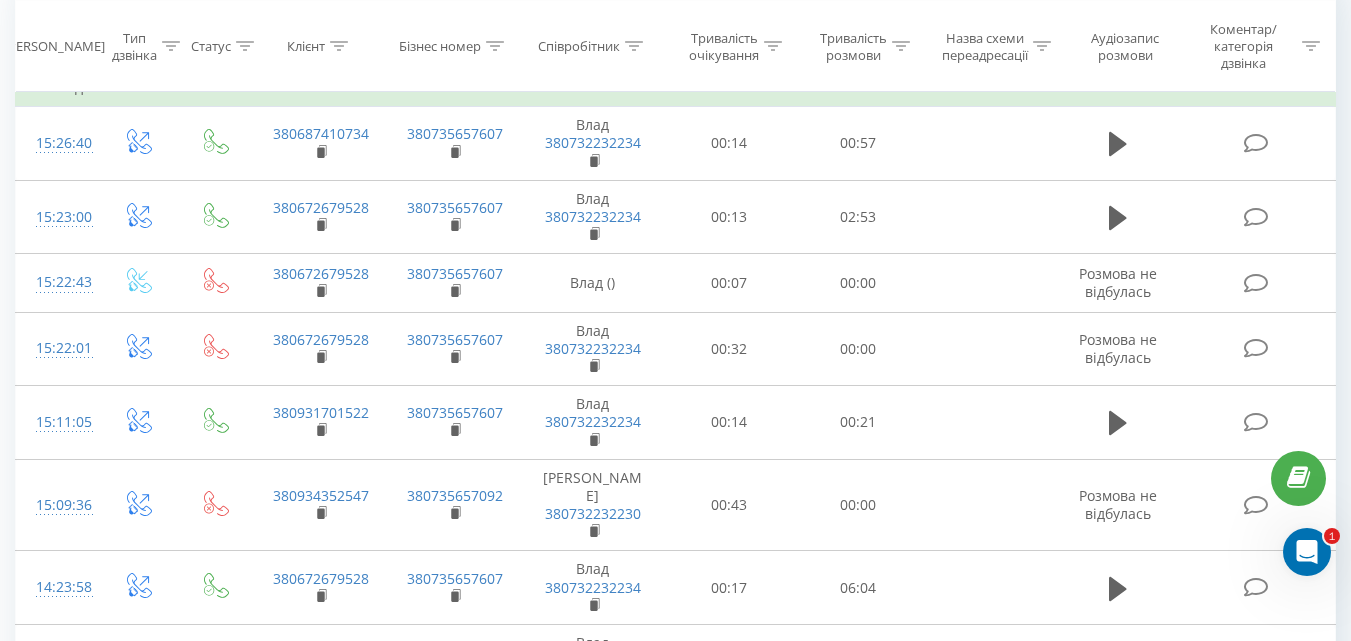 scroll, scrollTop: 220, scrollLeft: 0, axis: vertical 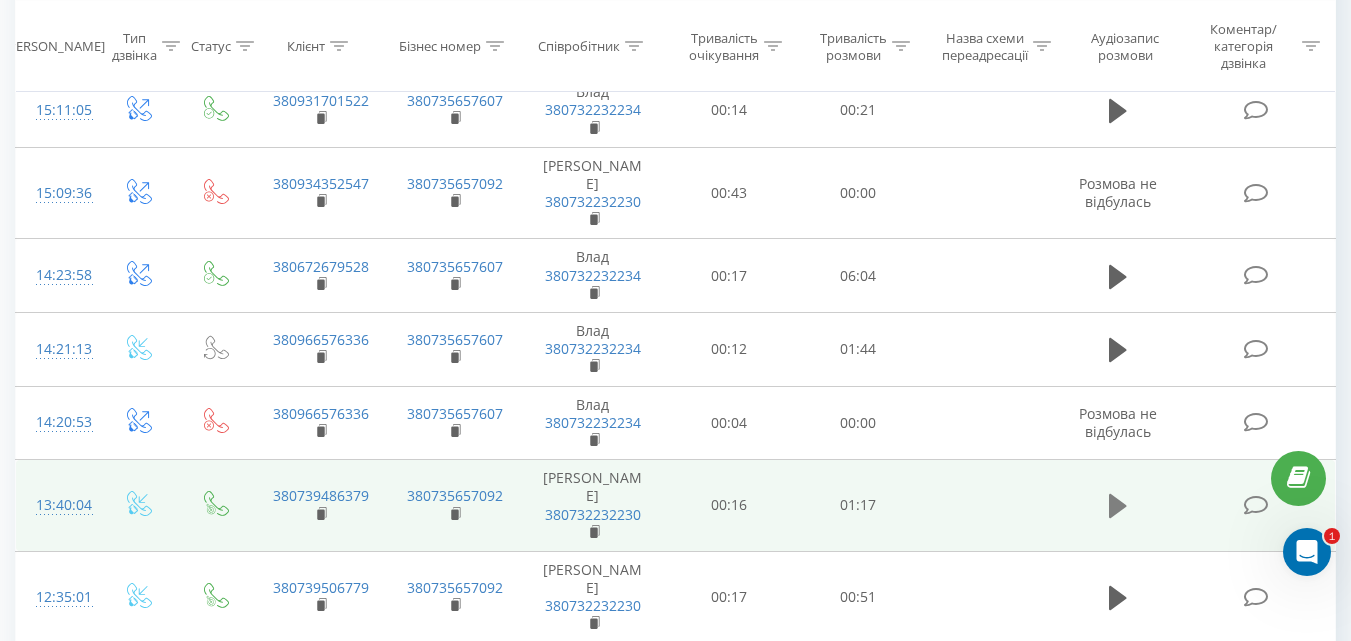 click 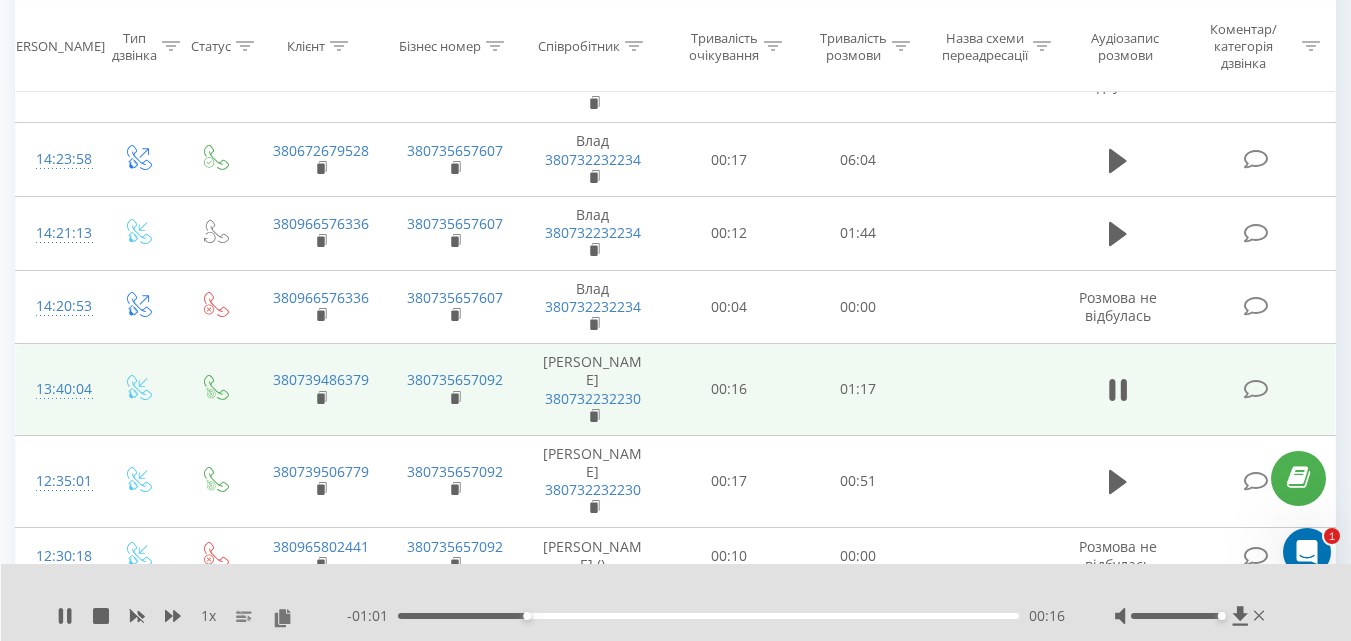 scroll, scrollTop: 654, scrollLeft: 0, axis: vertical 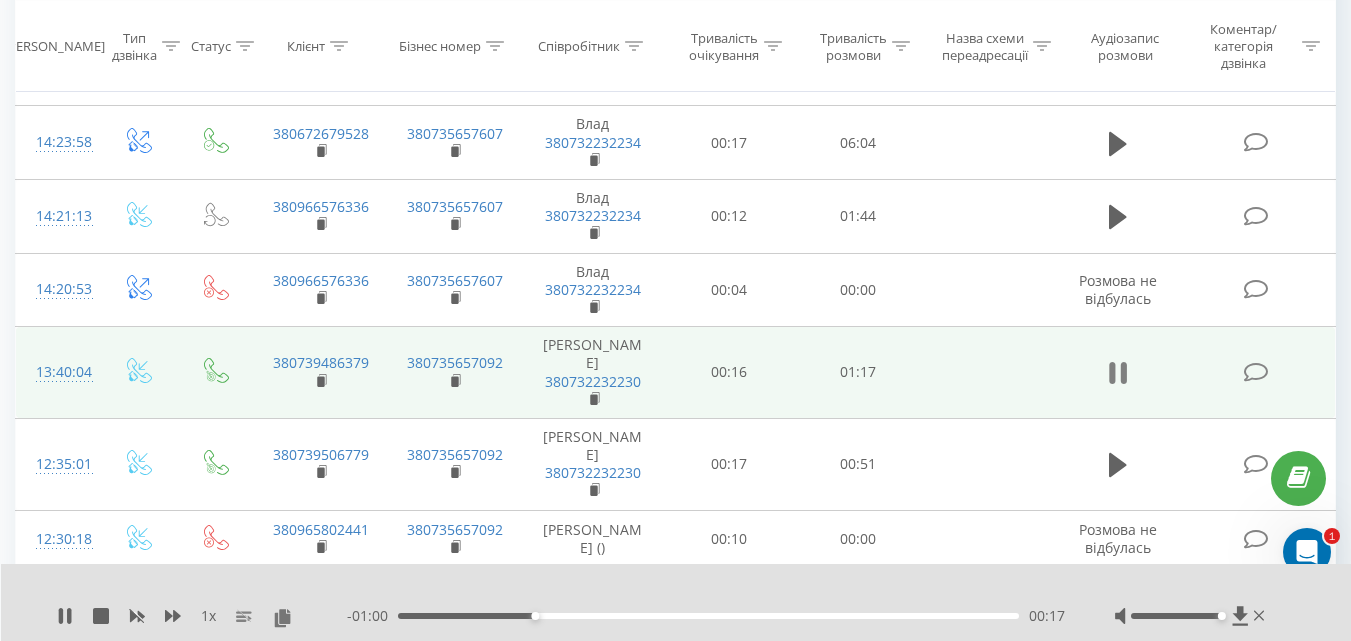 click 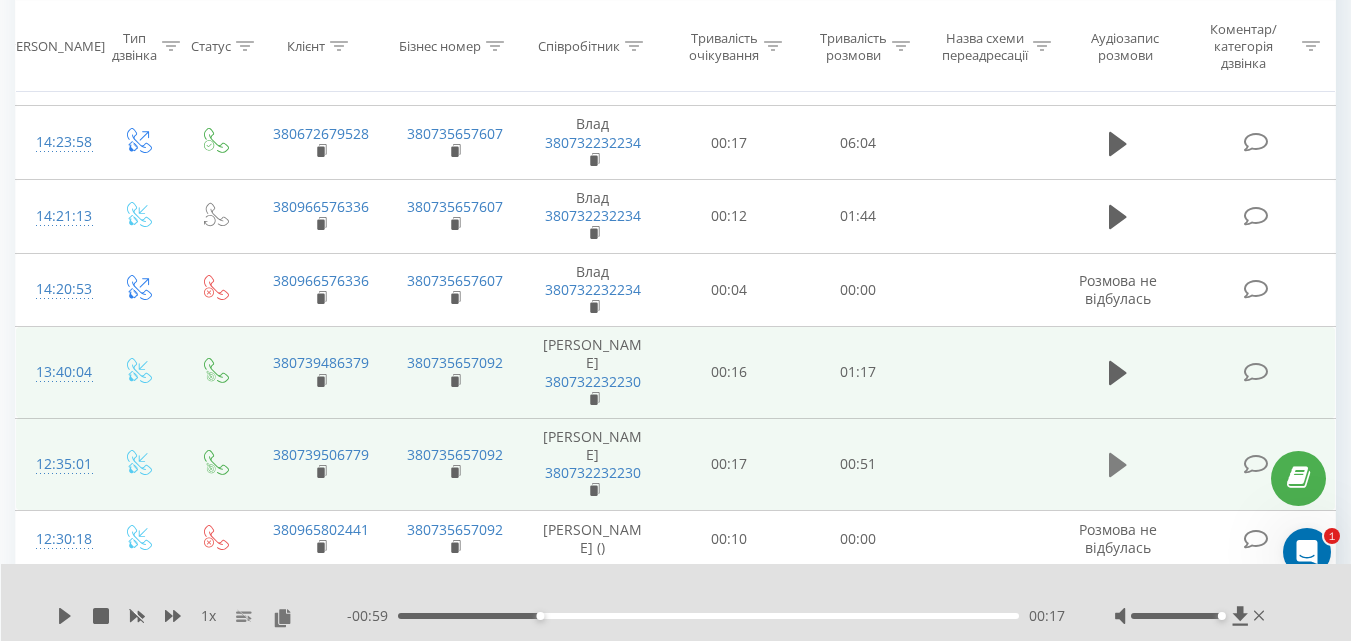 click 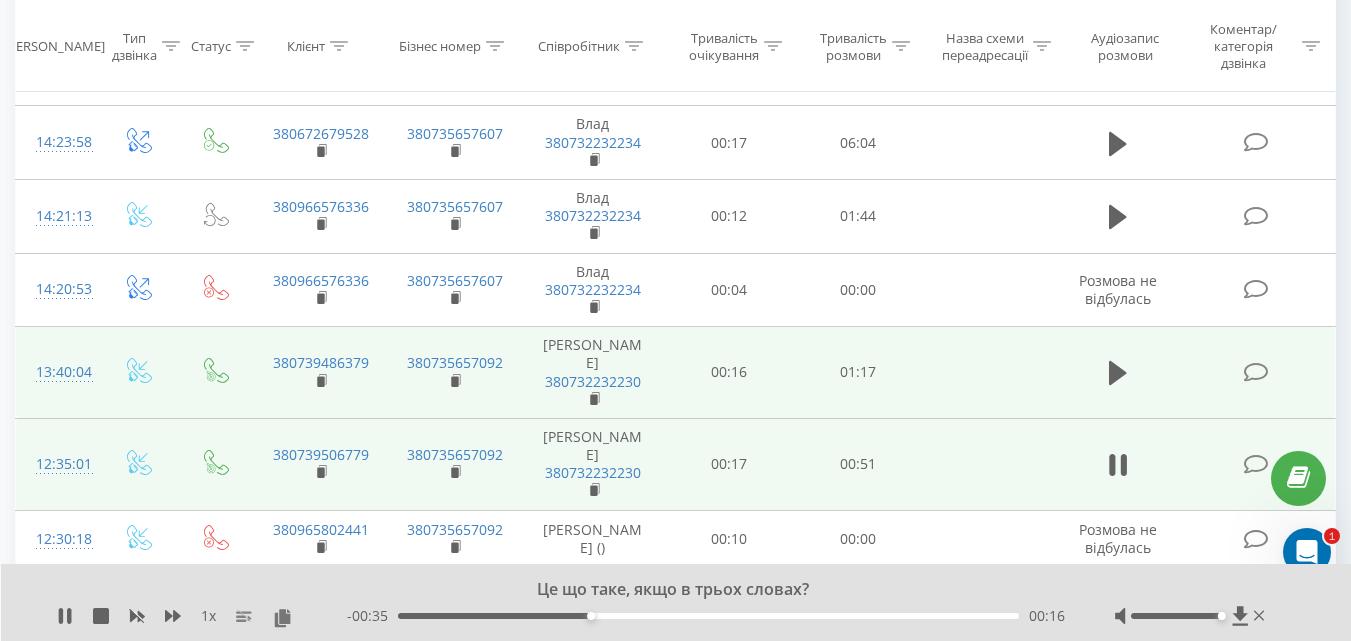 click 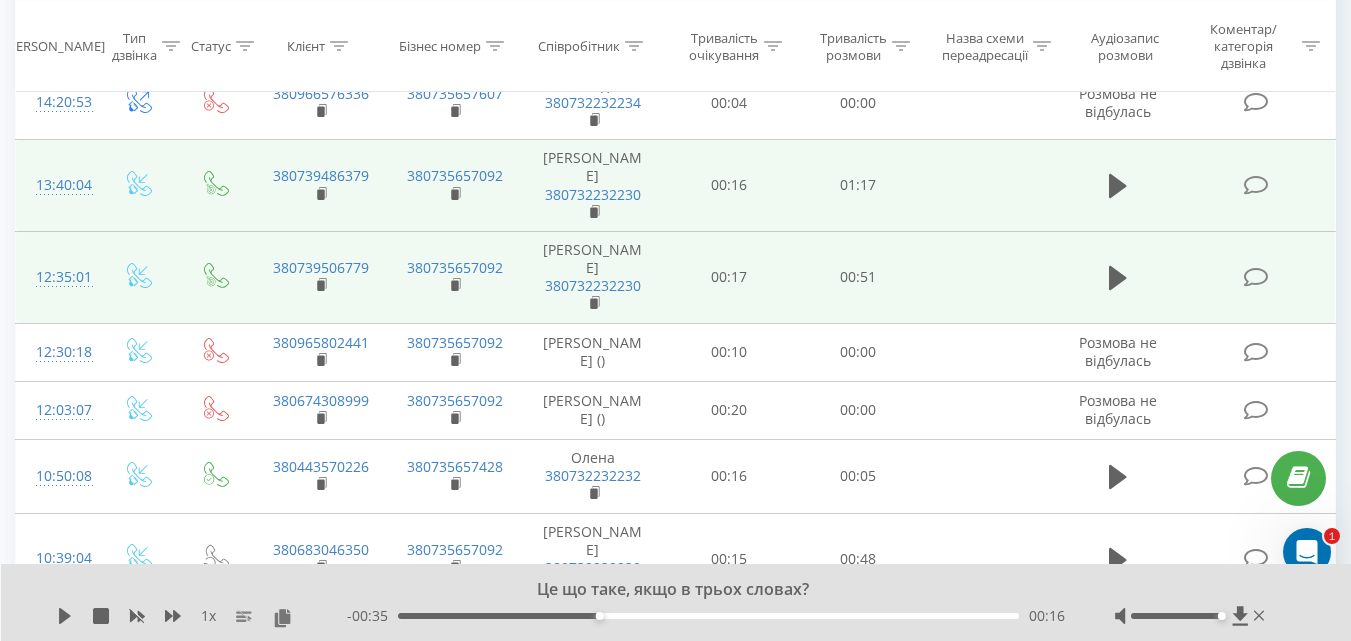 scroll, scrollTop: 871, scrollLeft: 0, axis: vertical 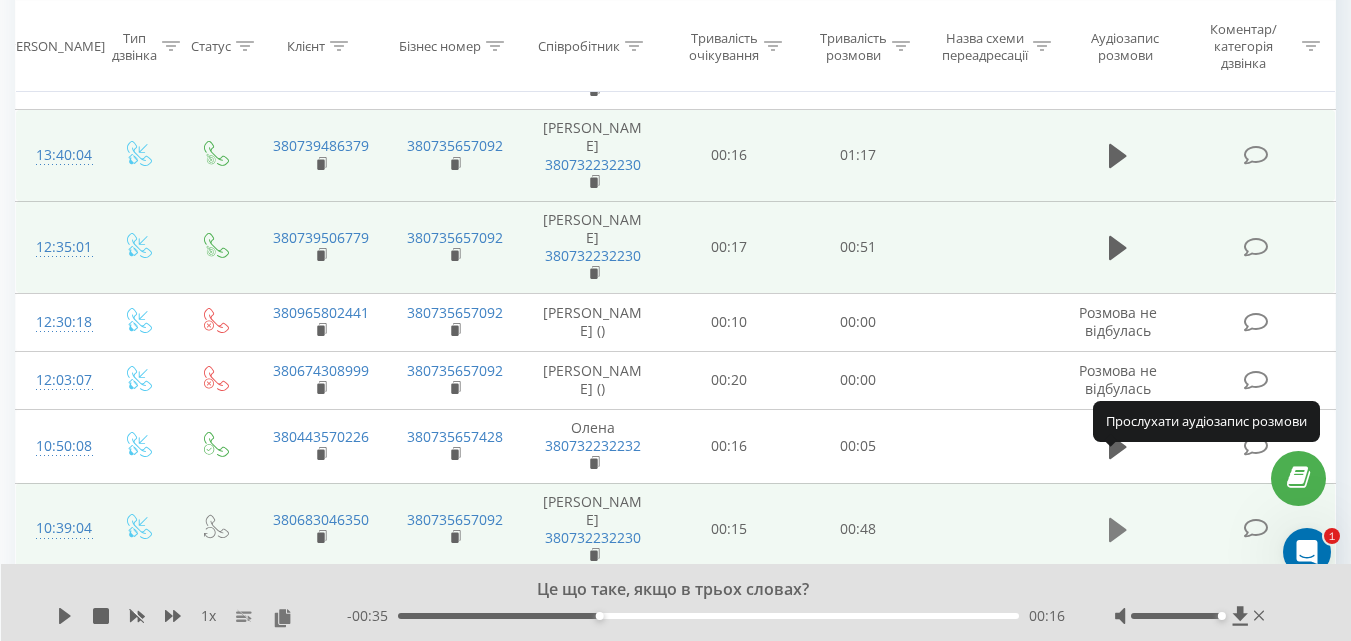 click 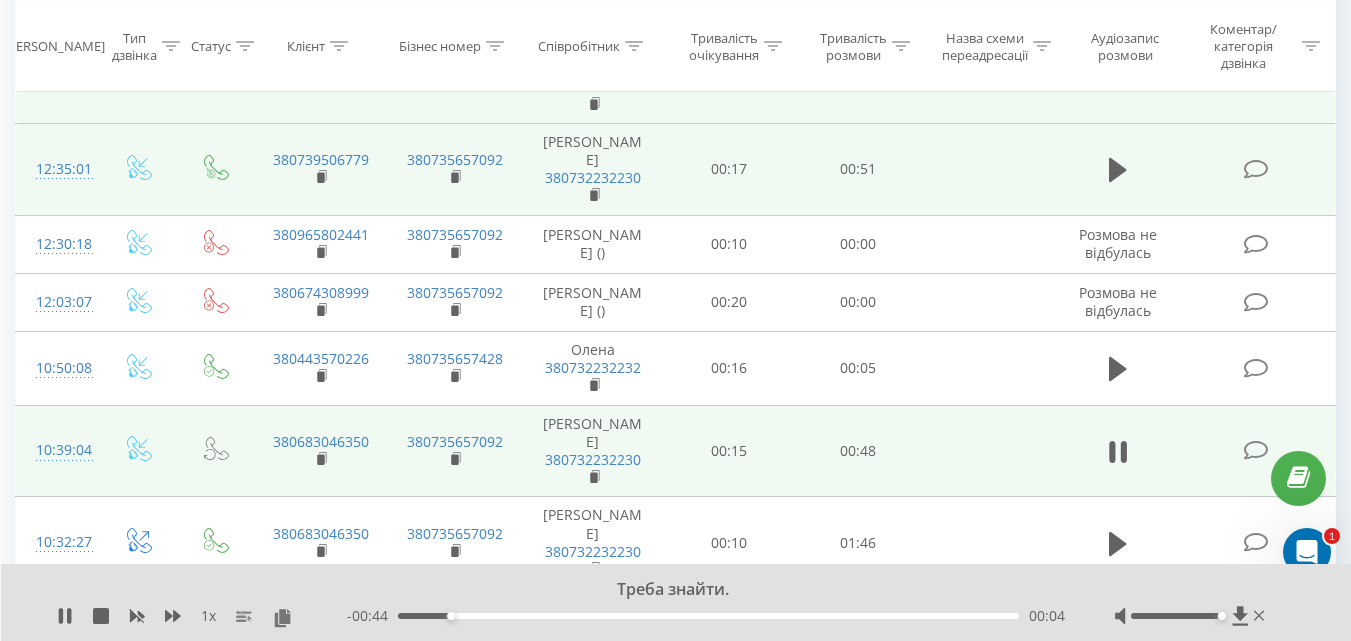 scroll, scrollTop: 971, scrollLeft: 0, axis: vertical 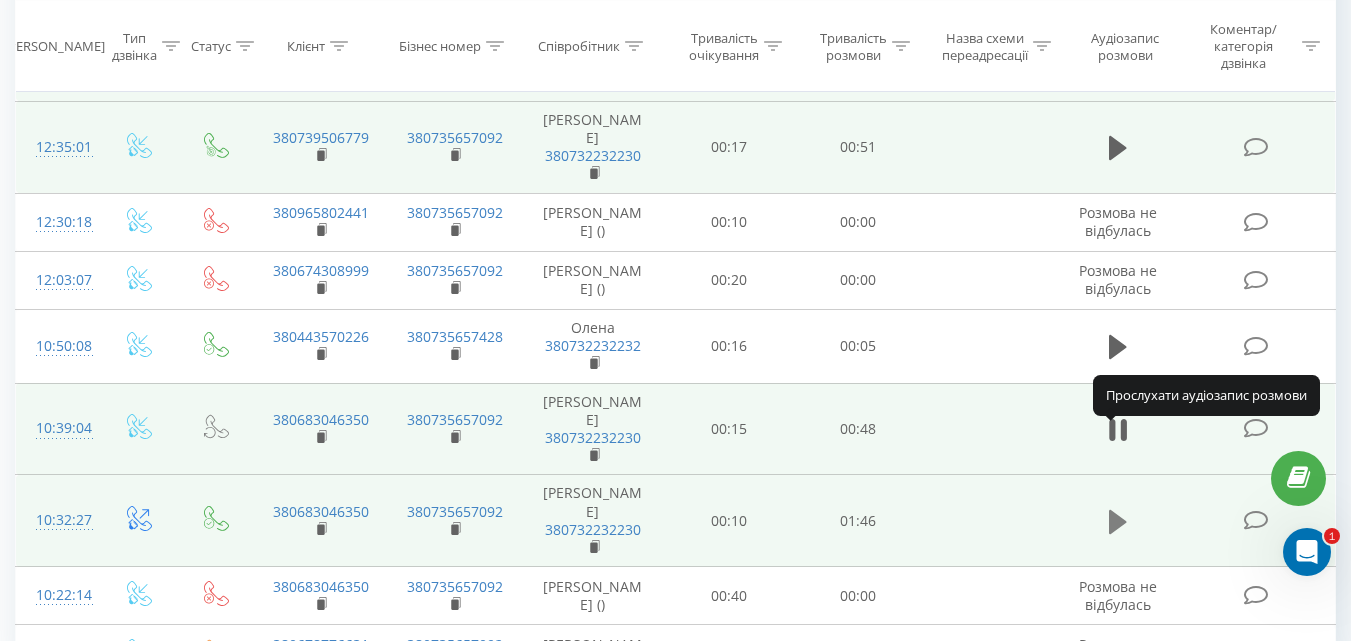 click 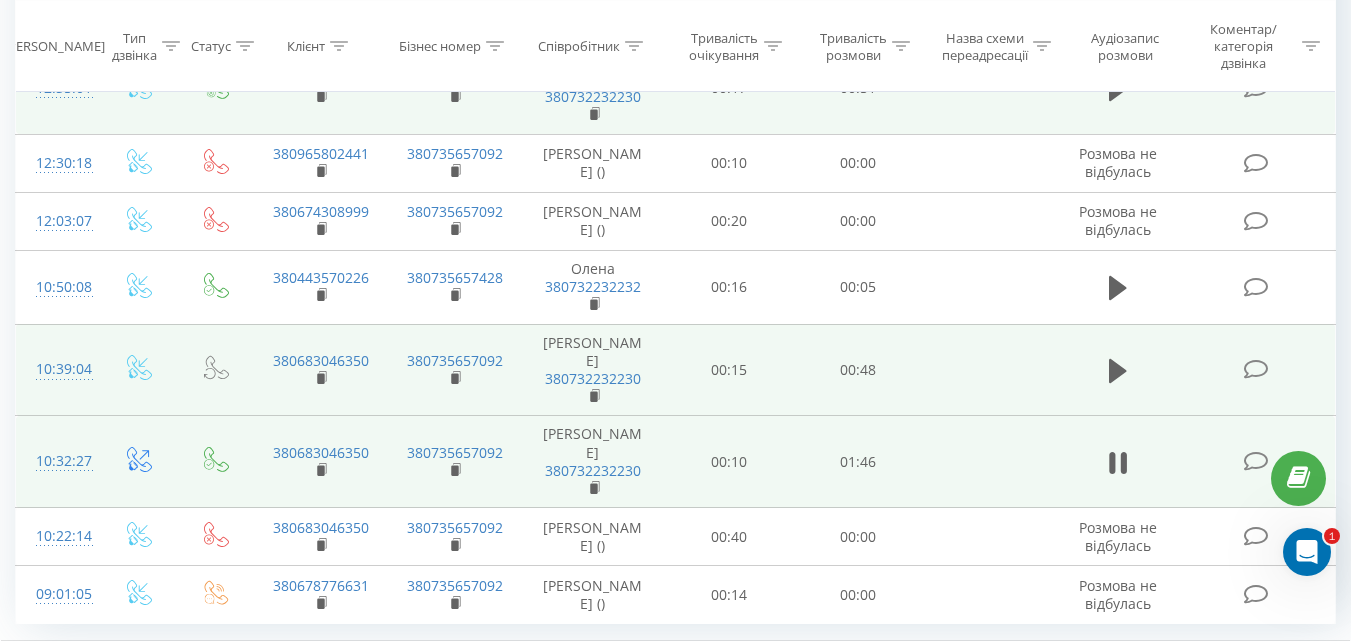 scroll, scrollTop: 1033, scrollLeft: 0, axis: vertical 